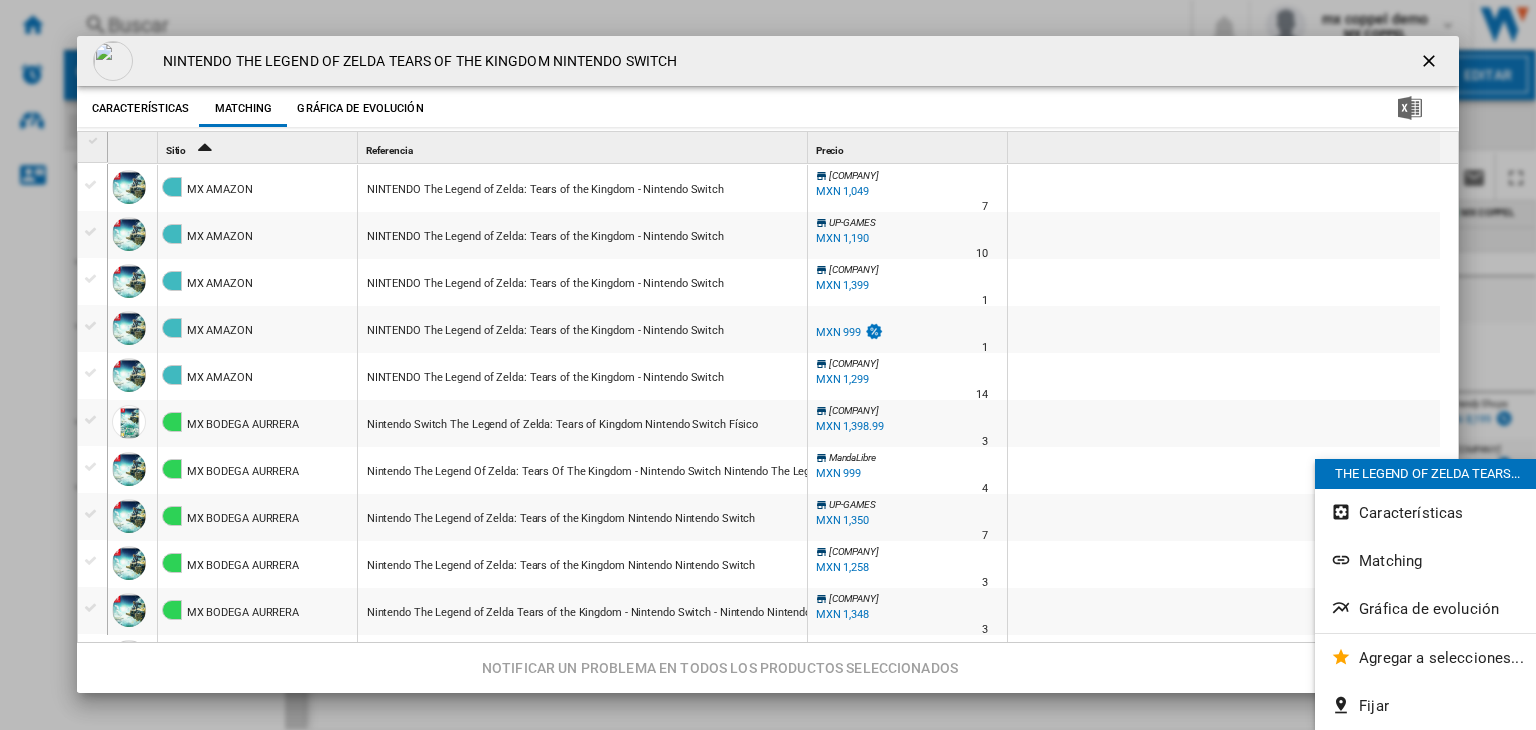 scroll, scrollTop: 0, scrollLeft: 0, axis: both 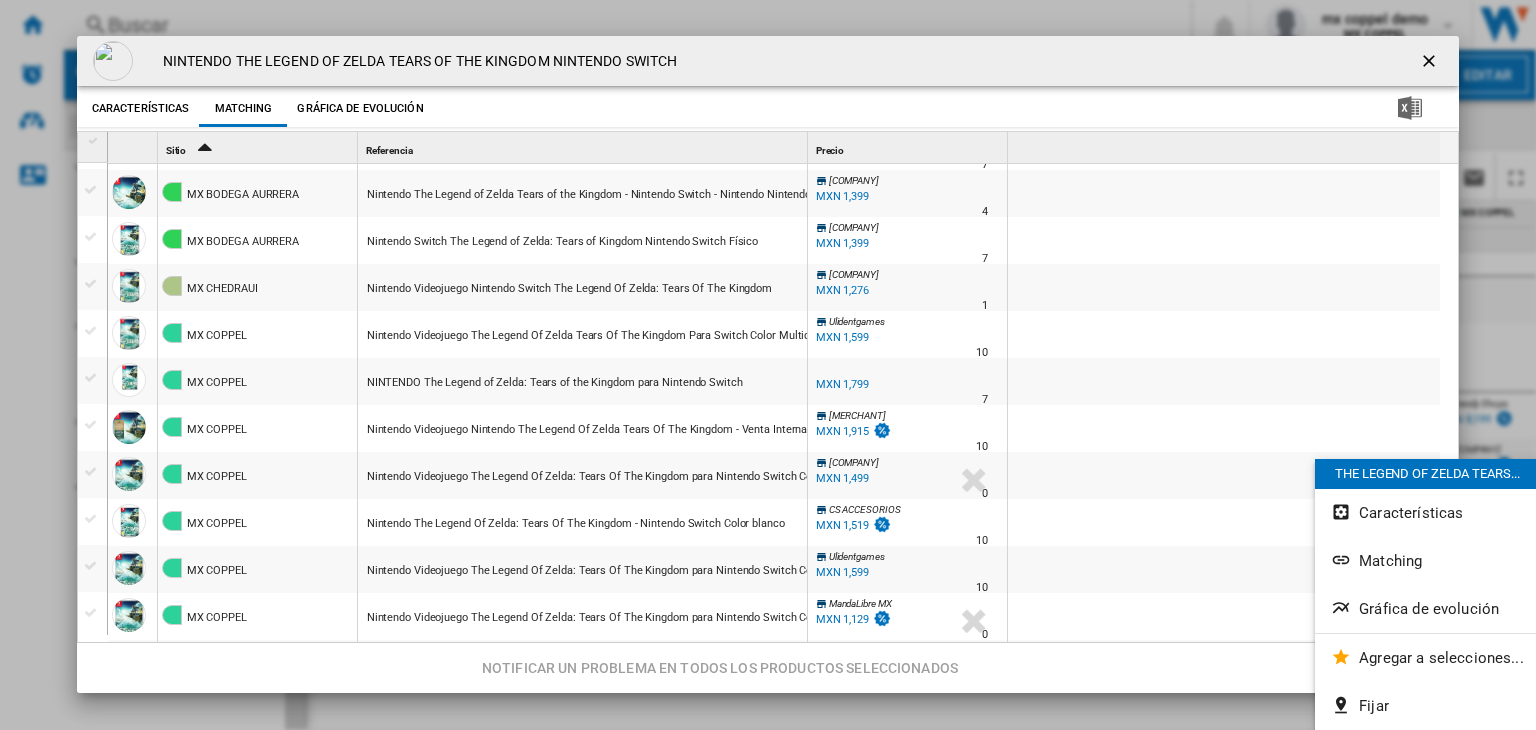 click at bounding box center [1431, 63] 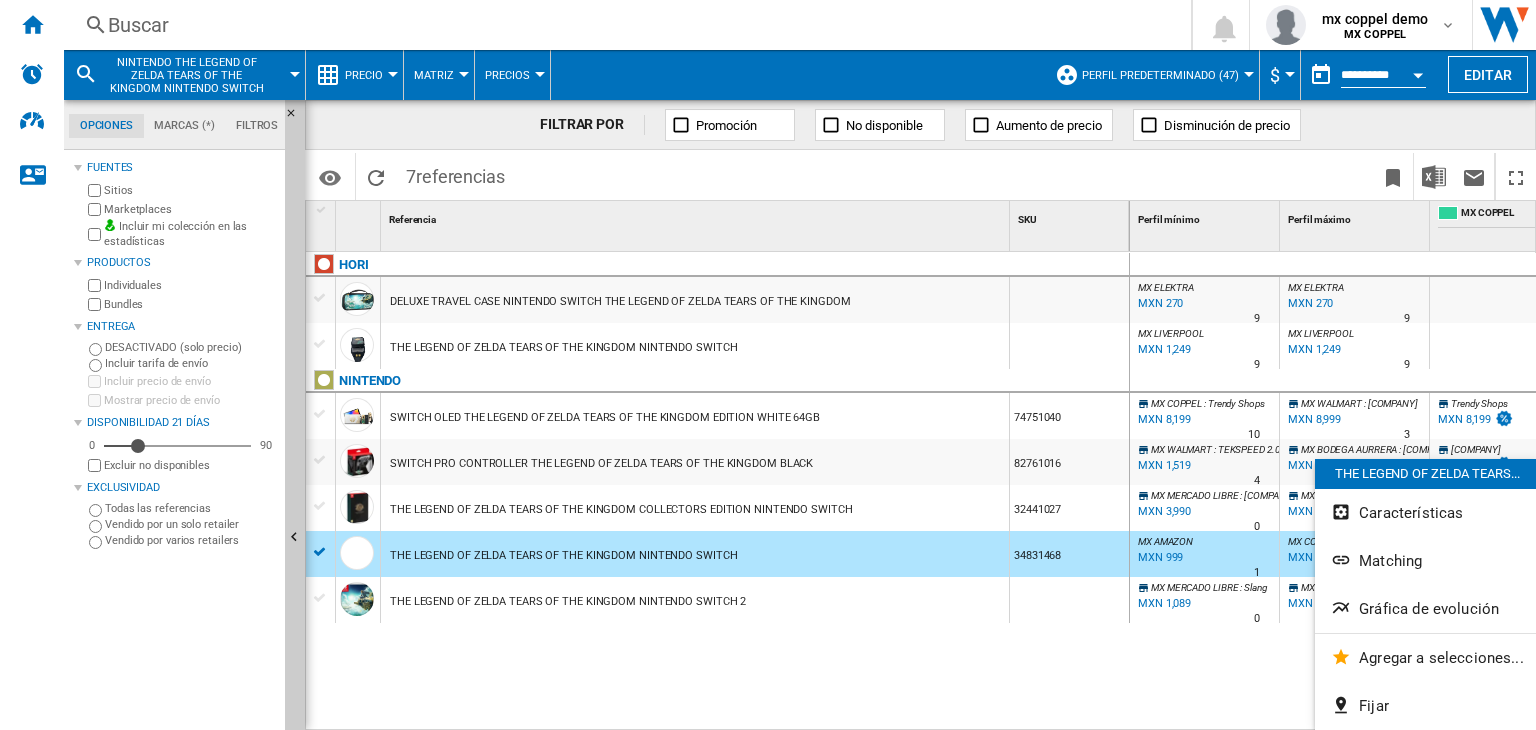 click on "Buscar" at bounding box center [623, 25] 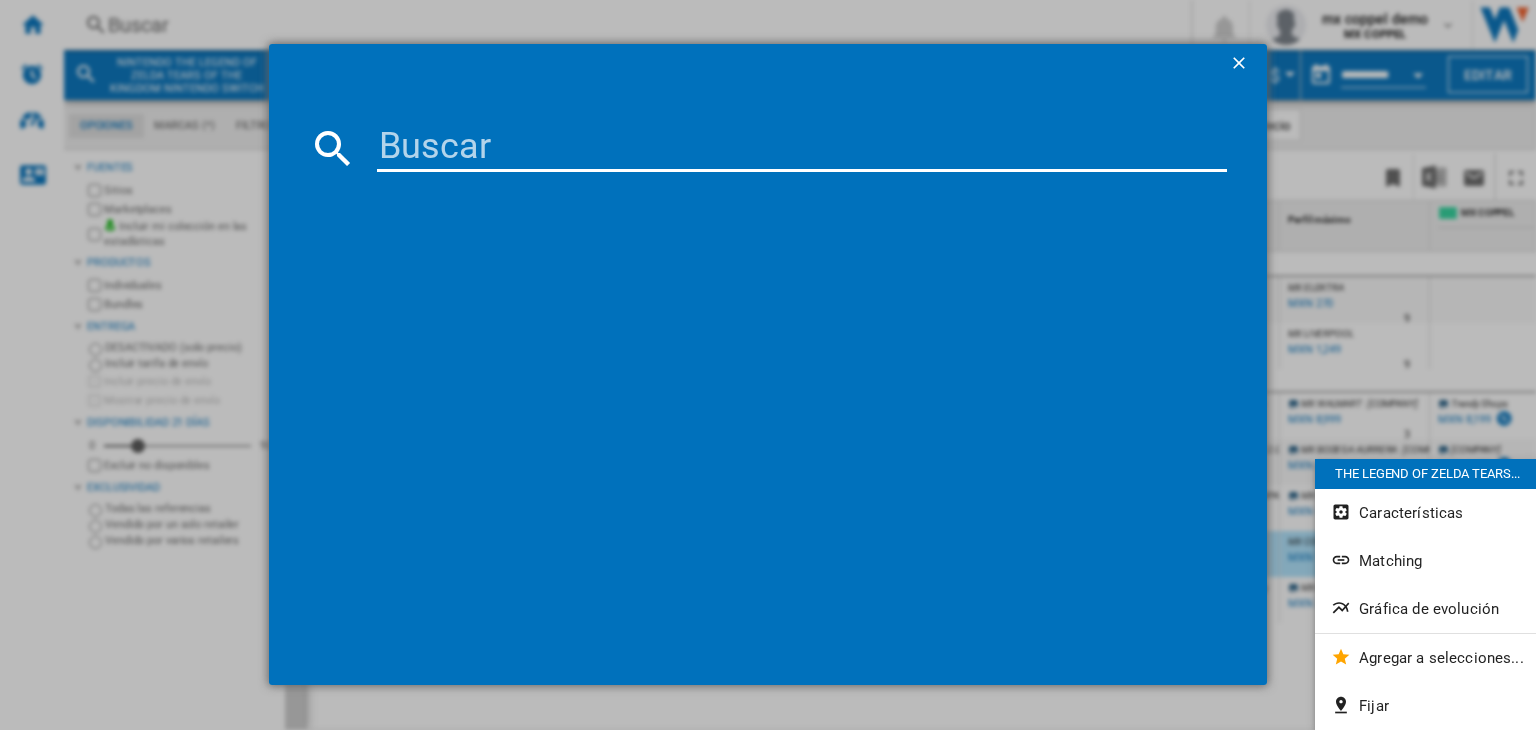 click at bounding box center (802, 148) 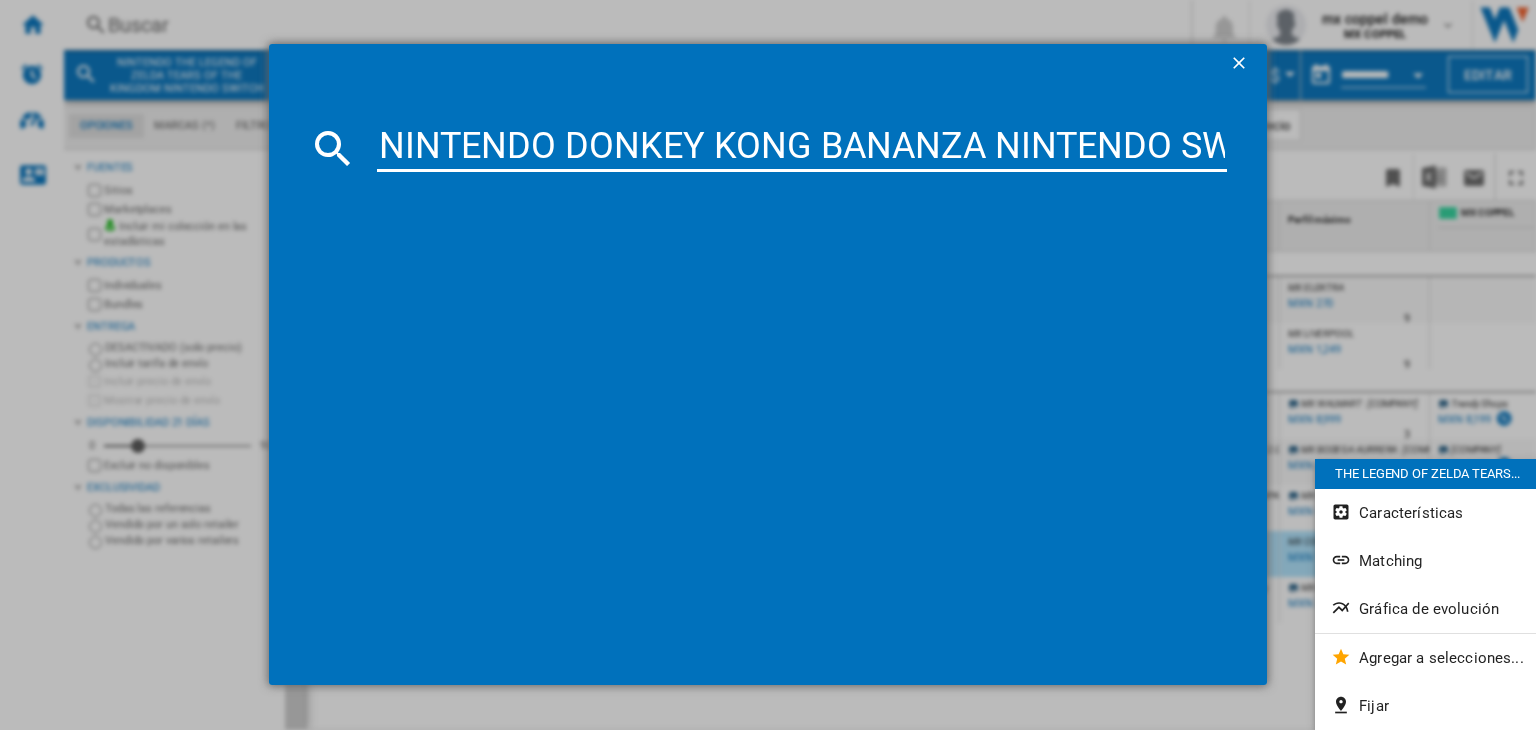 scroll, scrollTop: 0, scrollLeft: 115, axis: horizontal 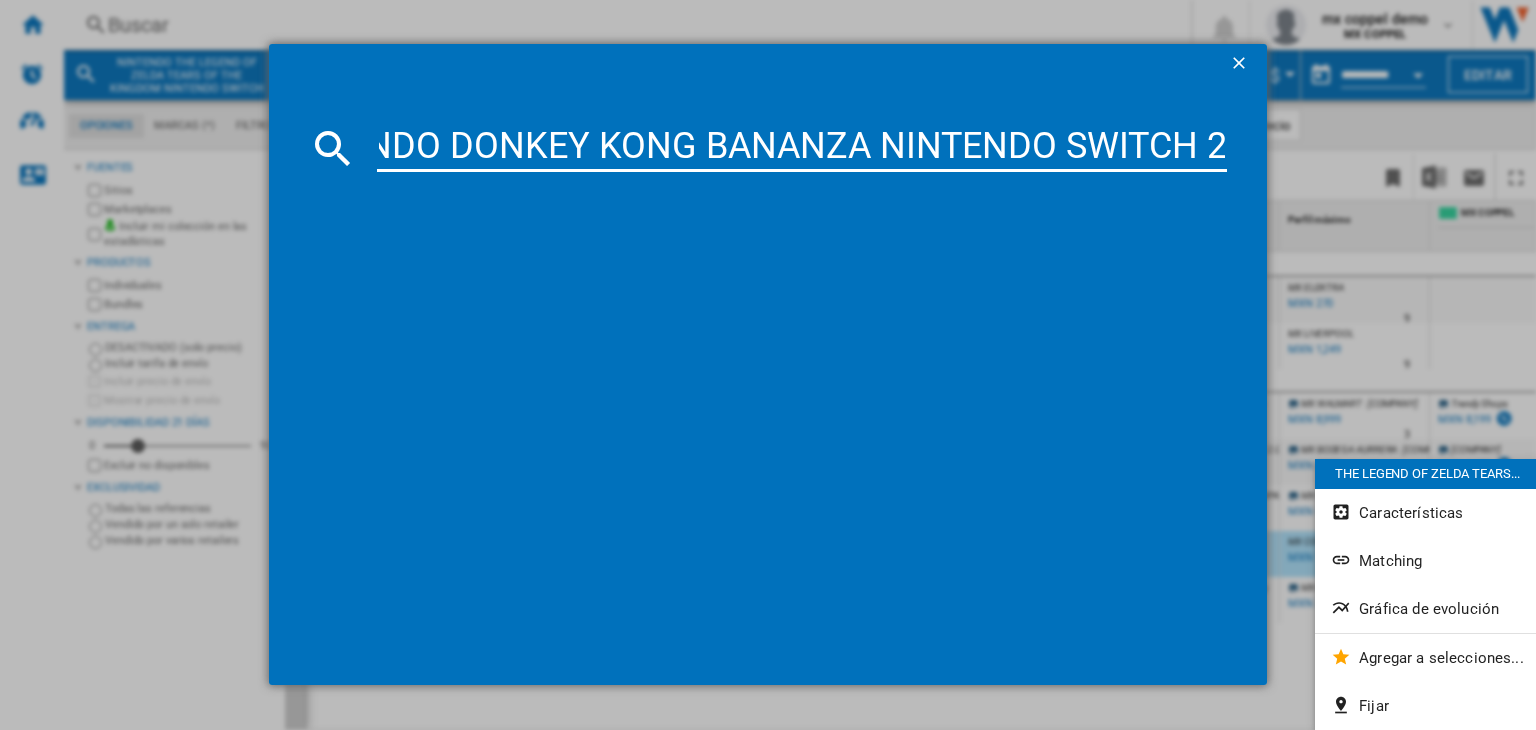 type on "NINTENDO DONKEY KONG BANANZA NINTENDO SWITCH 2" 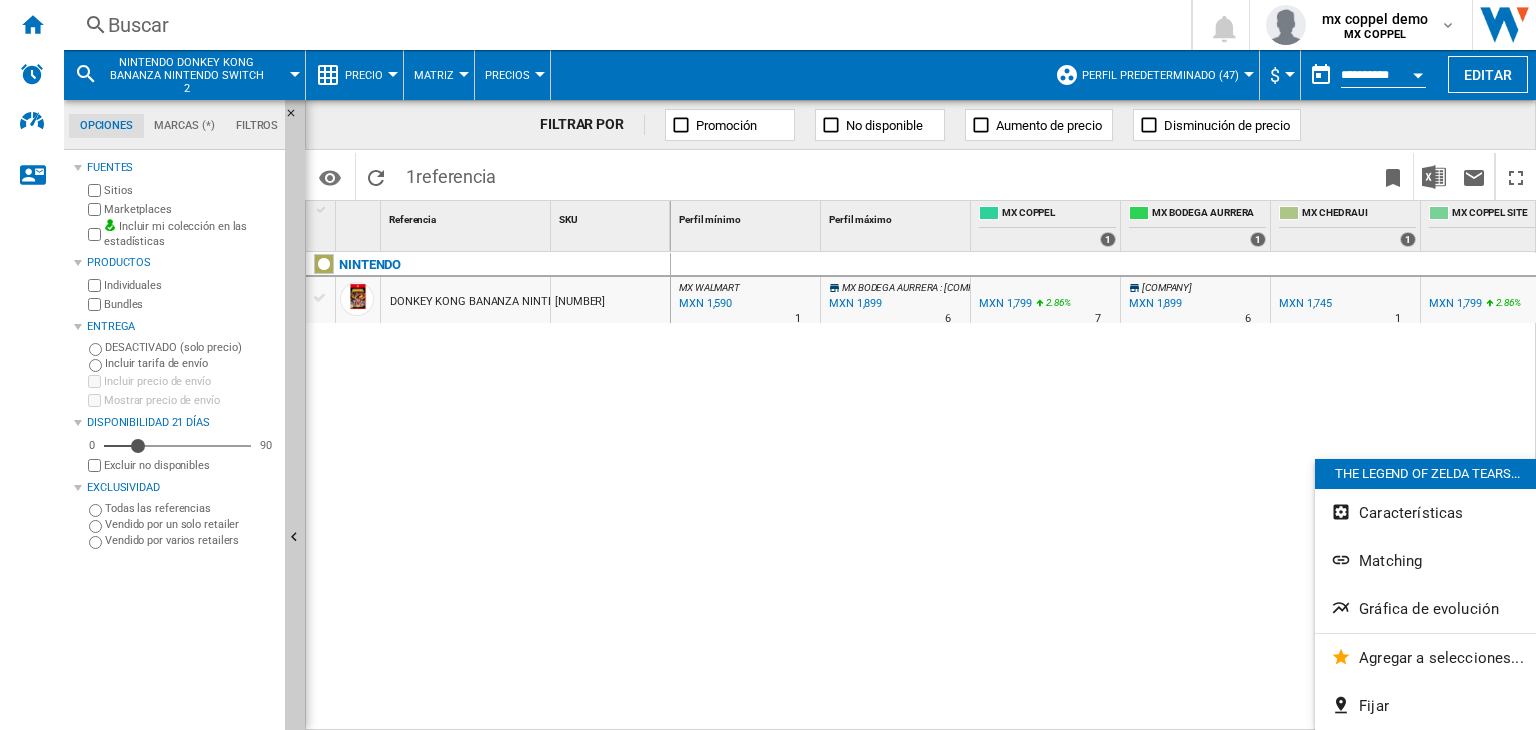click on "NINTENDO
DONKEY KONG BANANZA NINTENDO SWITCH 2
2905823" at bounding box center [488, 487] 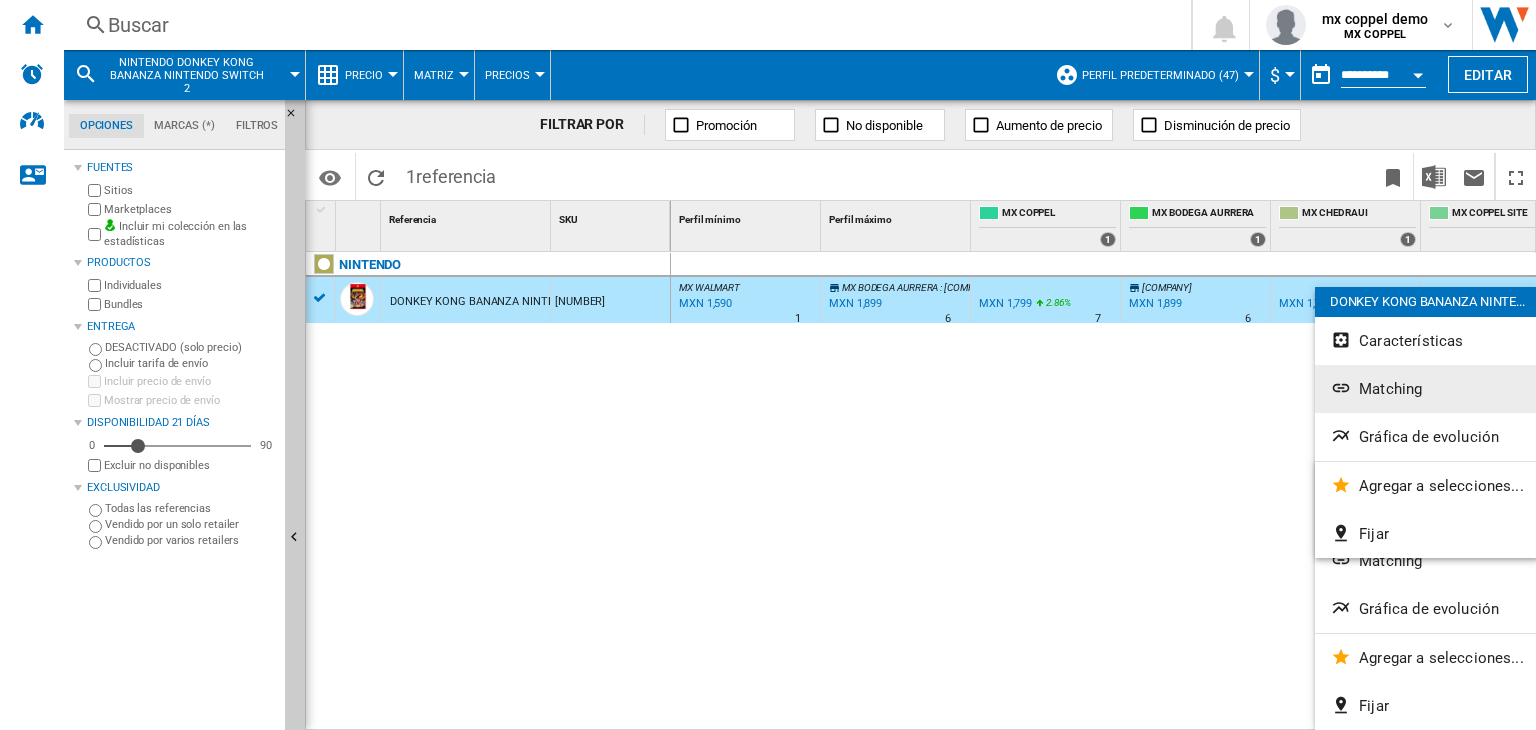 click on "Matching" at bounding box center [1427, 561] 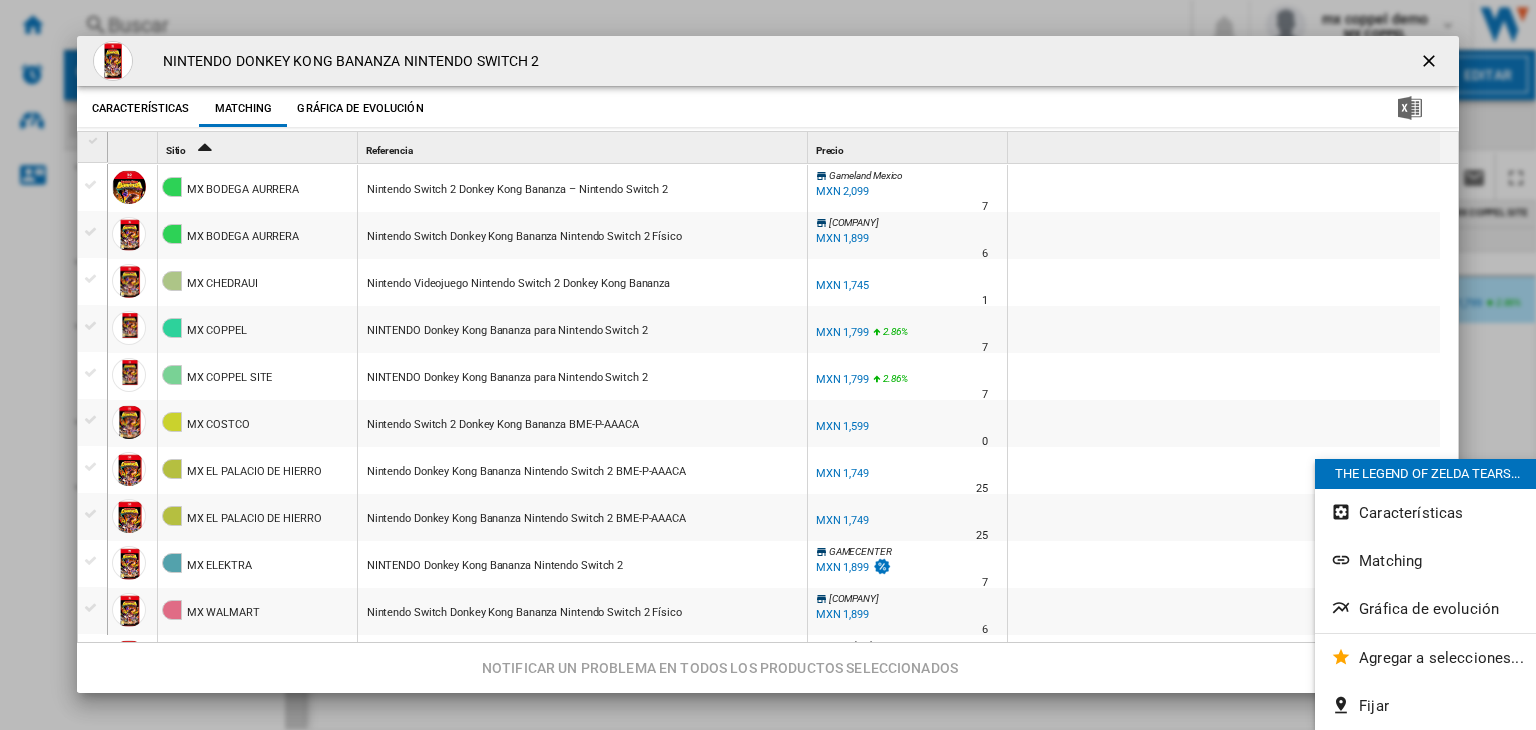 scroll, scrollTop: 83, scrollLeft: 0, axis: vertical 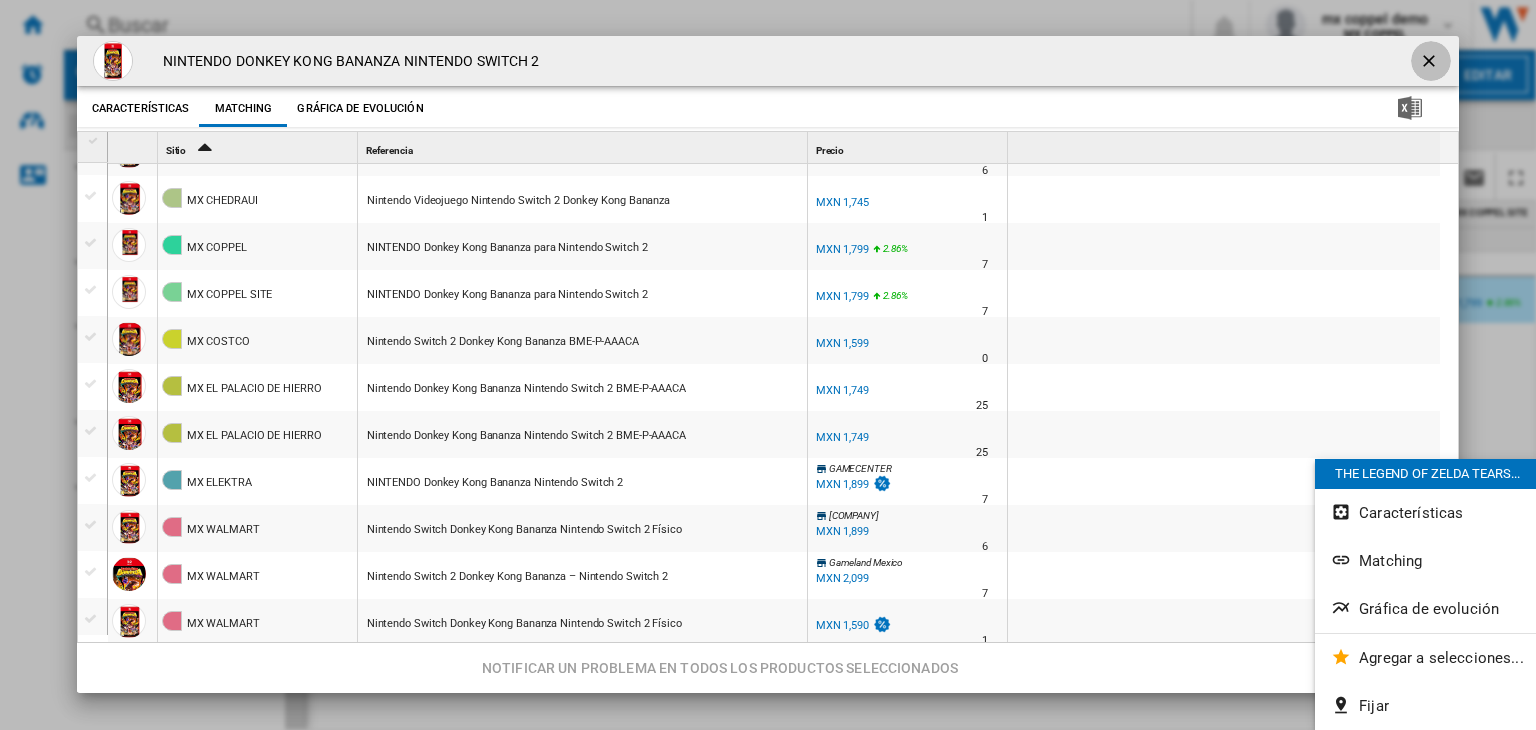 click at bounding box center [1431, 63] 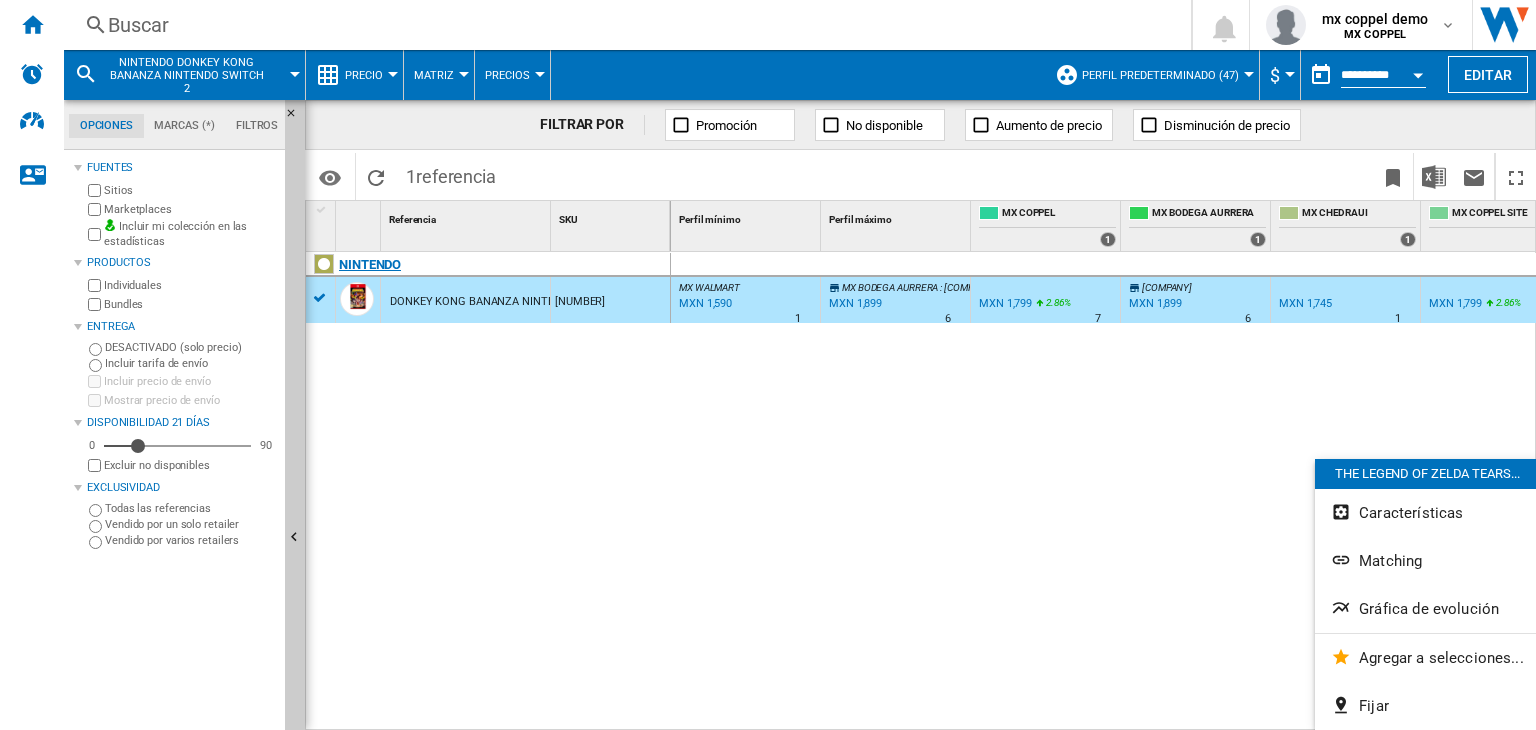 click on "NINTENDO
DONKEY KONG BANANZA NINTENDO SWITCH 2
2905823" at bounding box center [488, 487] 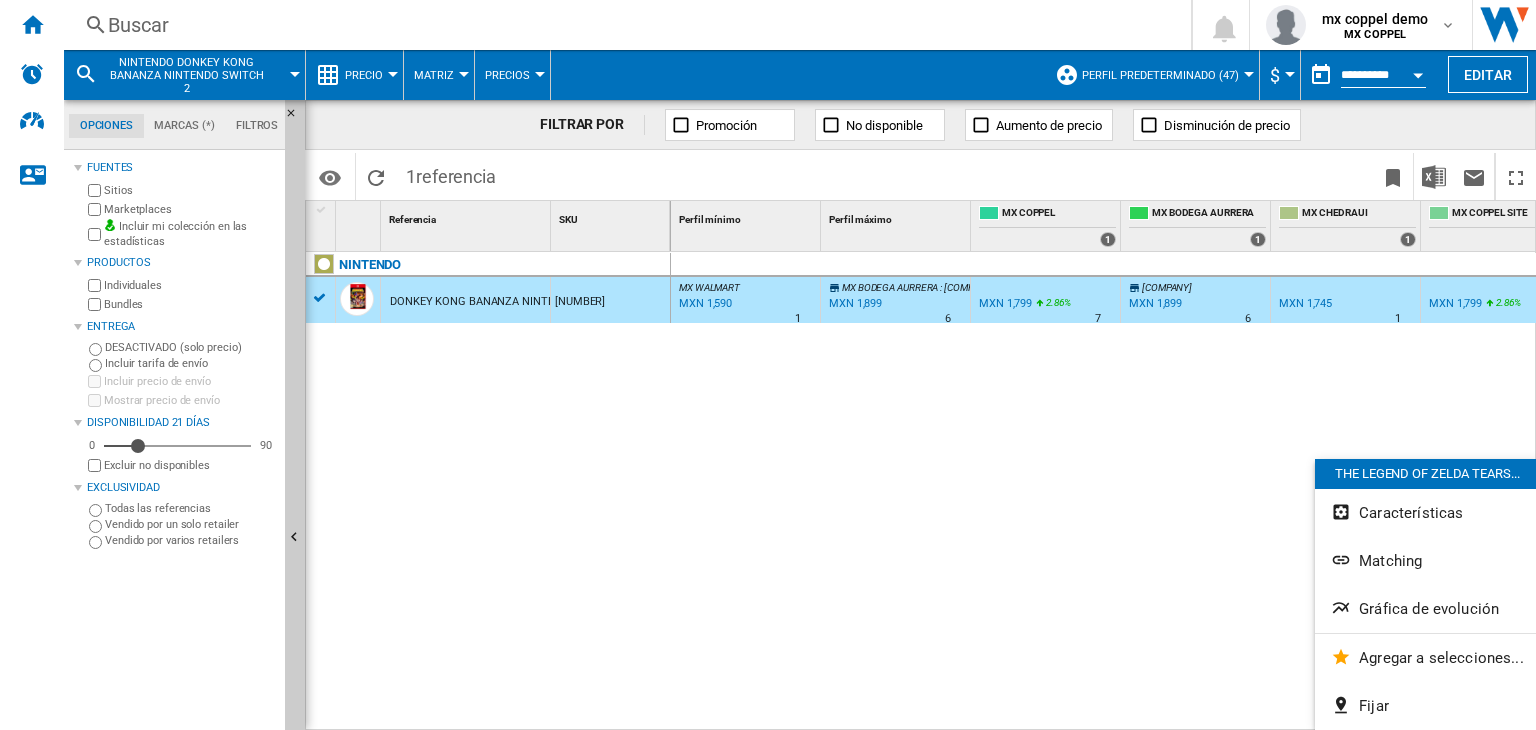 click on "Buscar" at bounding box center (623, 25) 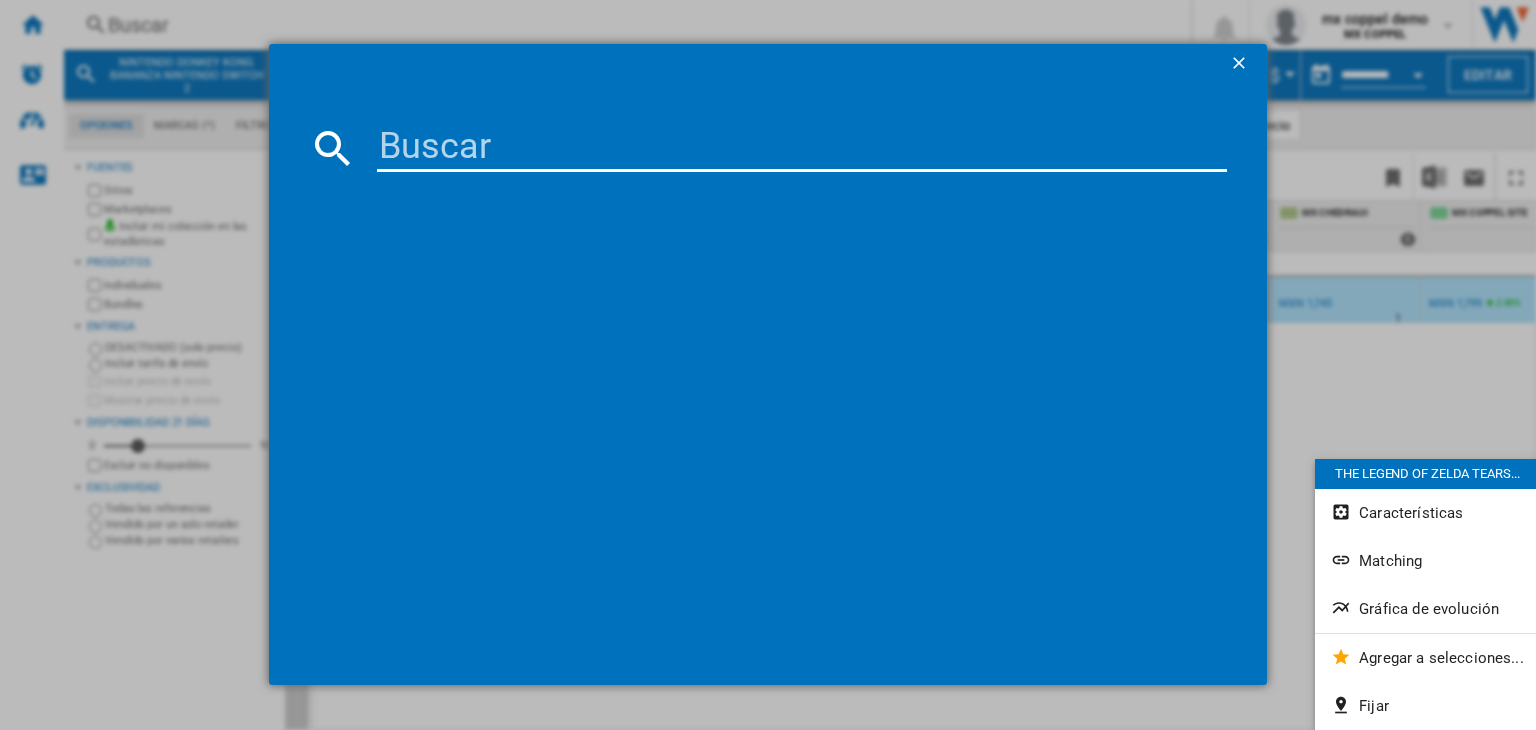 click at bounding box center (802, 148) 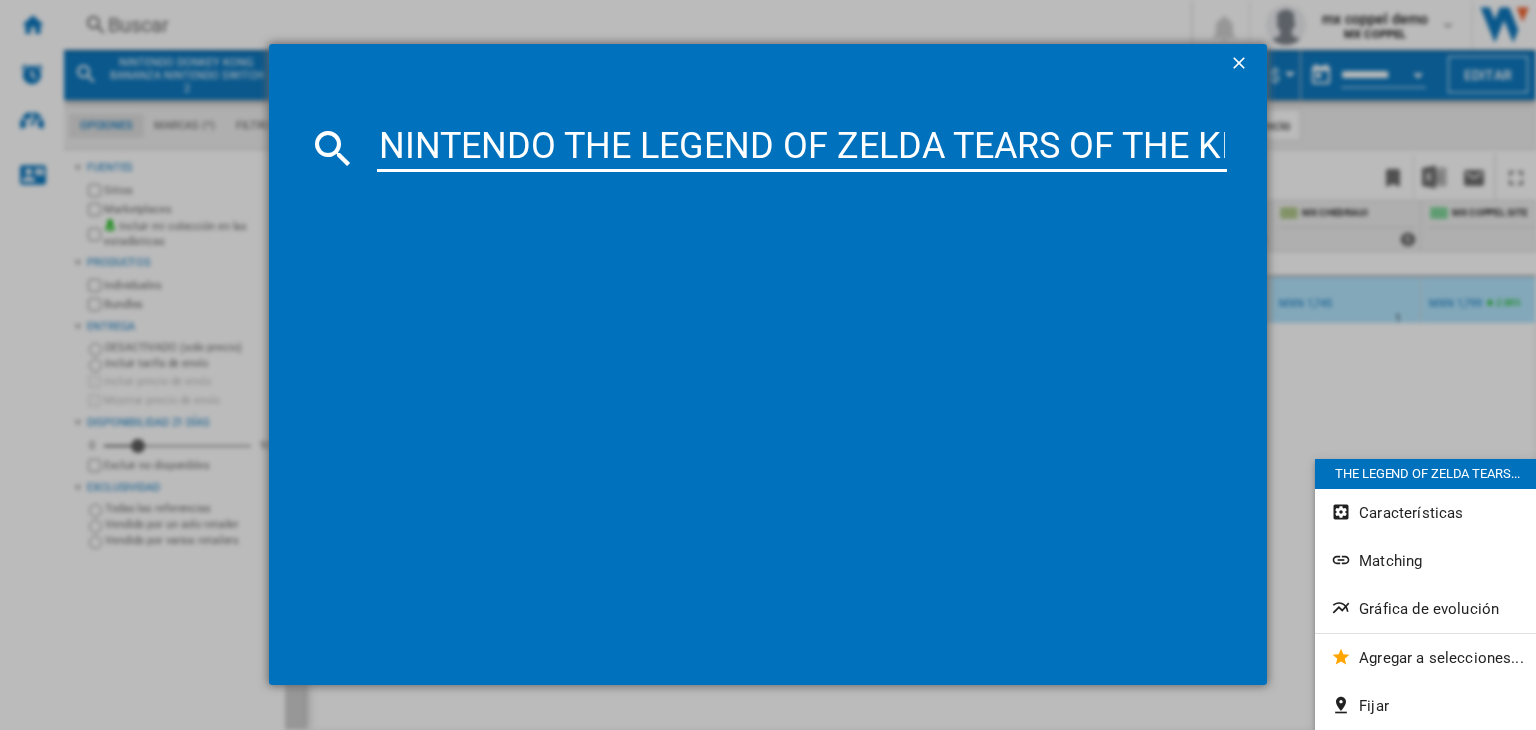 scroll, scrollTop: 0, scrollLeft: 464, axis: horizontal 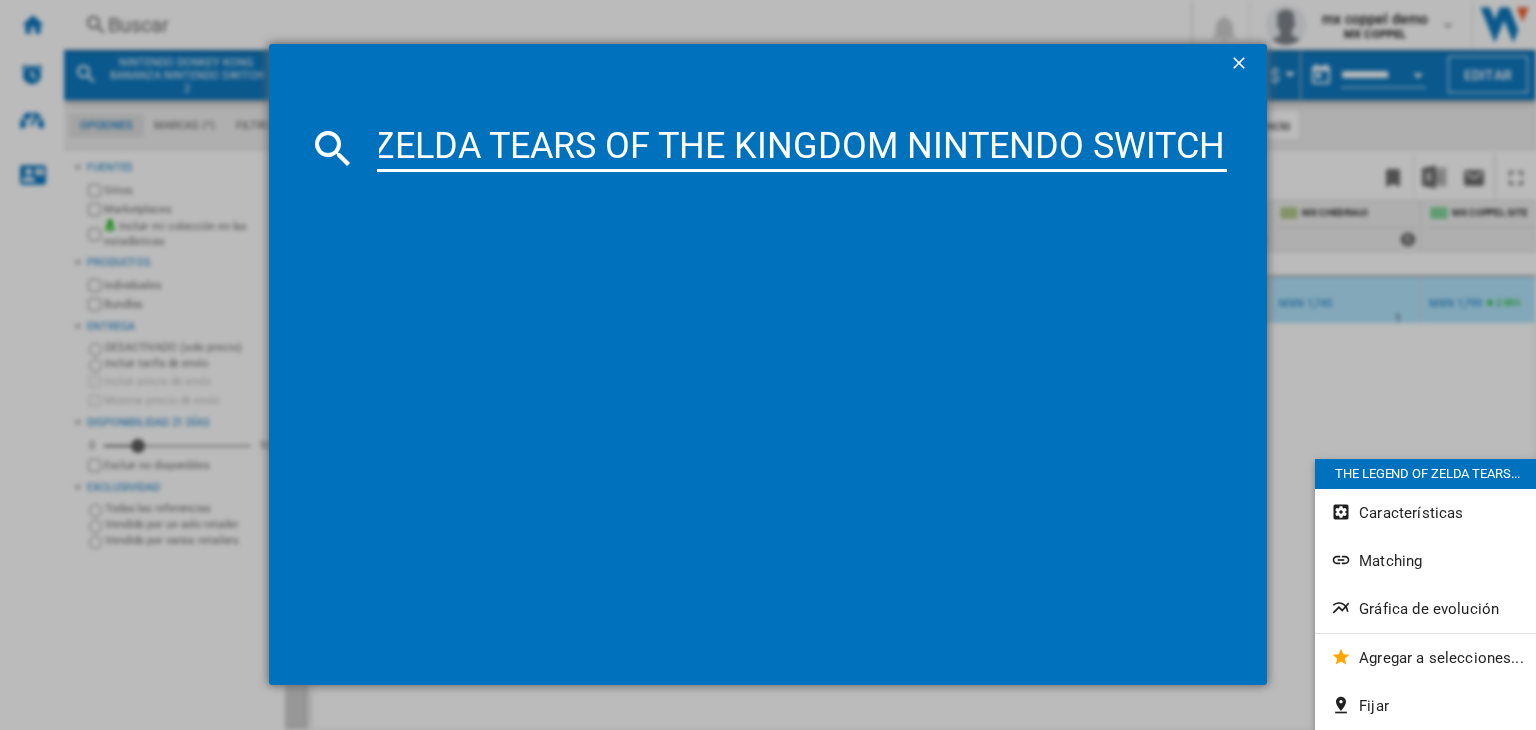 type on "NINTENDO THE LEGEND OF ZELDA TEARS OF THE KINGDOM NINTENDO SWITCH" 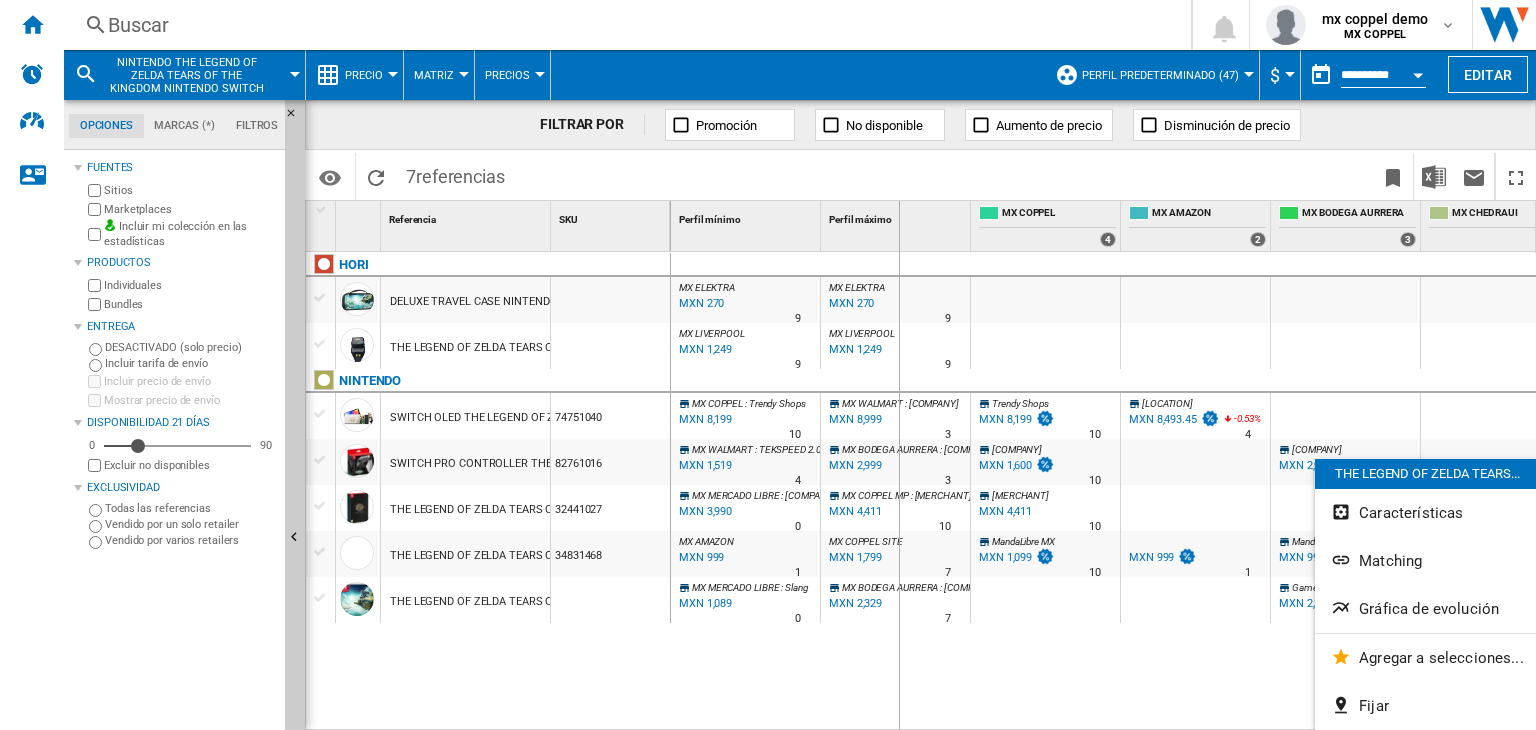 drag, startPoint x: 549, startPoint y: 205, endPoint x: 903, endPoint y: 209, distance: 354.02258 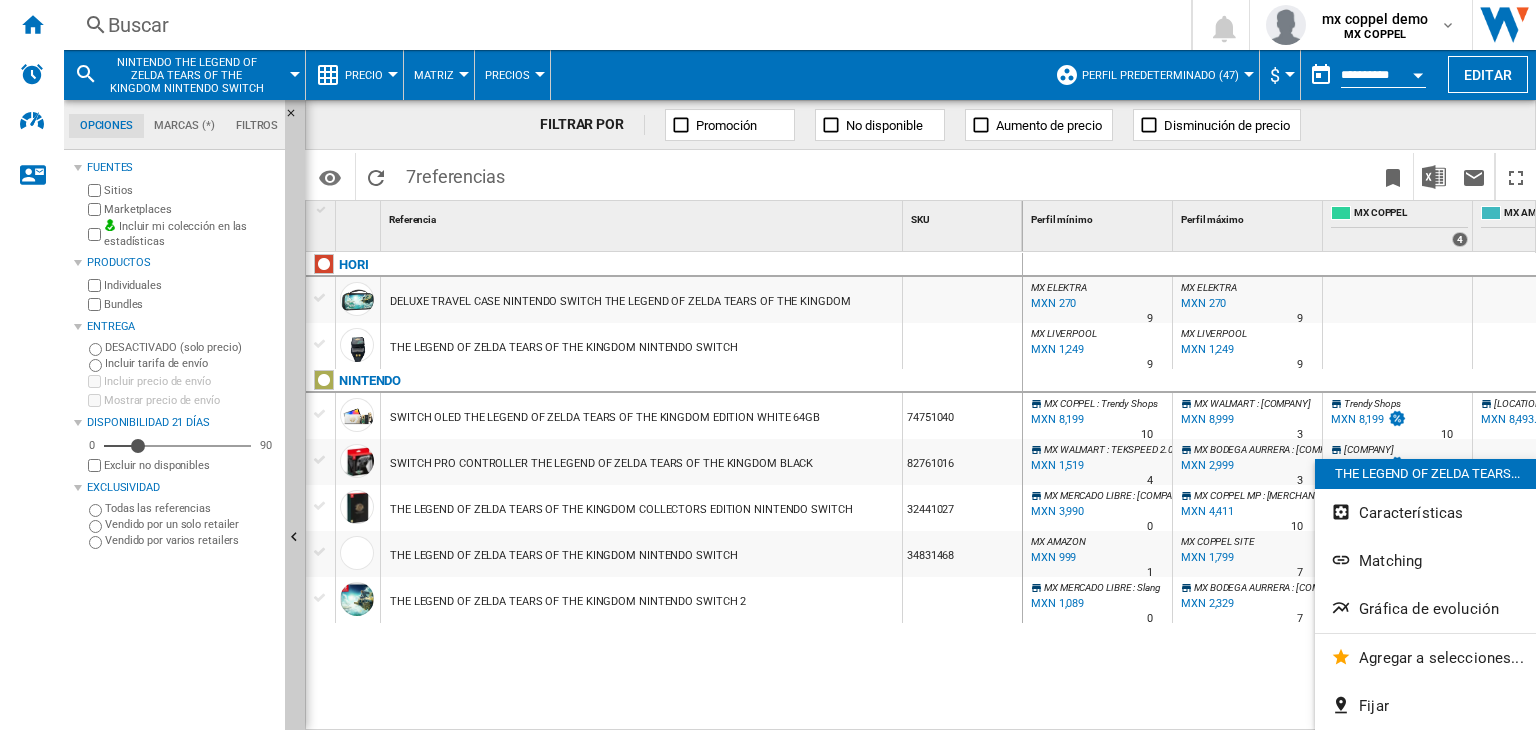 click on "THE LEGEND OF ZELDA TEARS OF THE KINGDOM NINTENDO SWITCH" at bounding box center [563, 556] 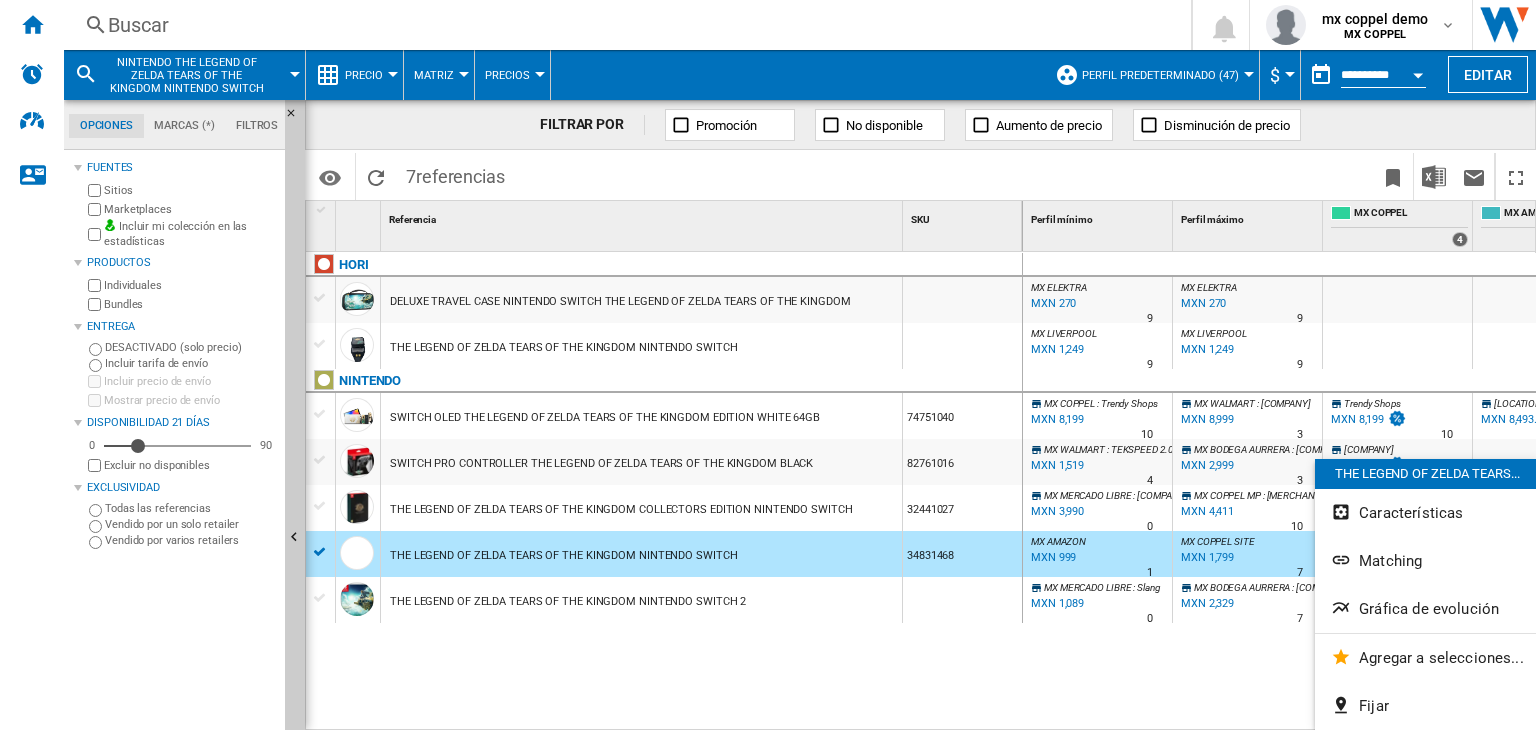 click on "Buscar" at bounding box center (623, 25) 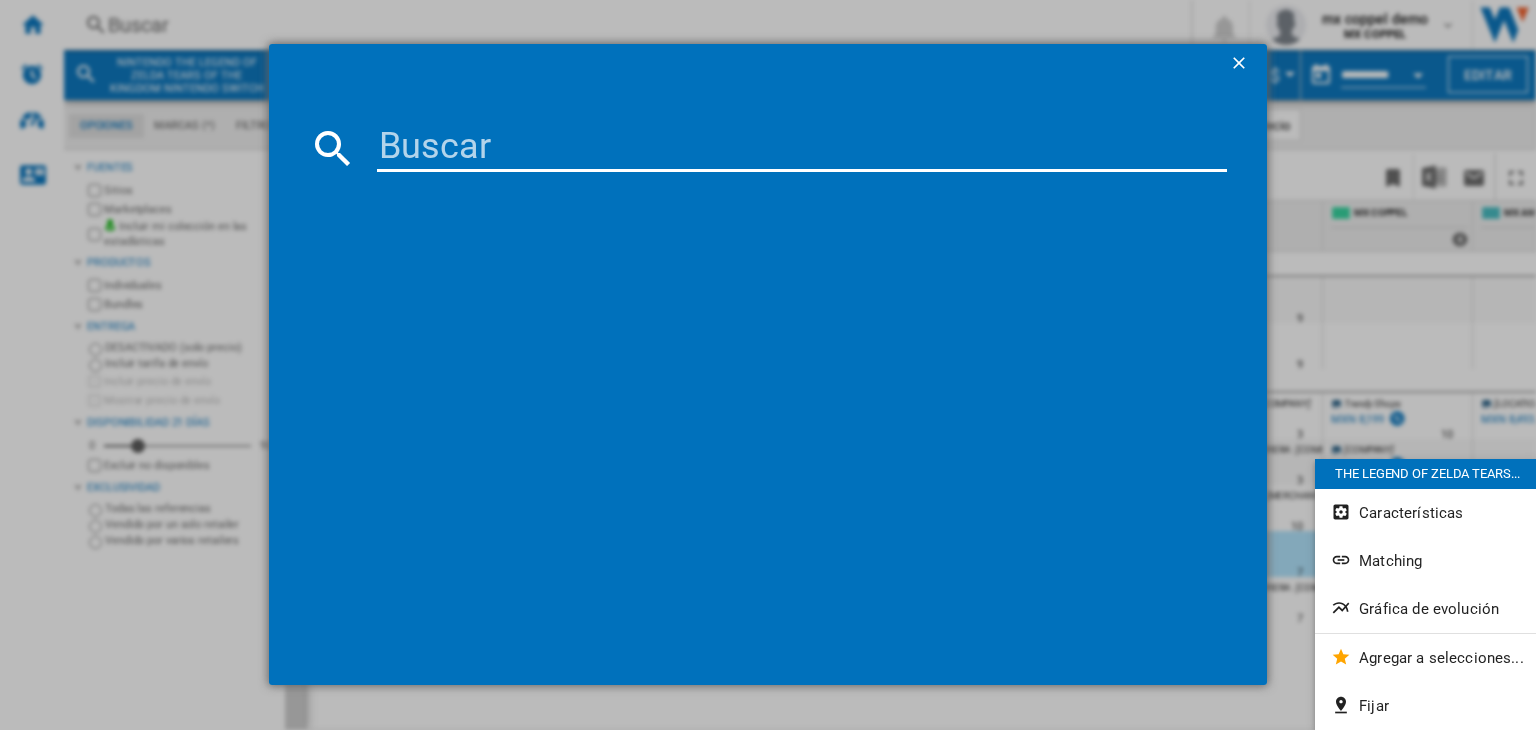 click at bounding box center [802, 148] 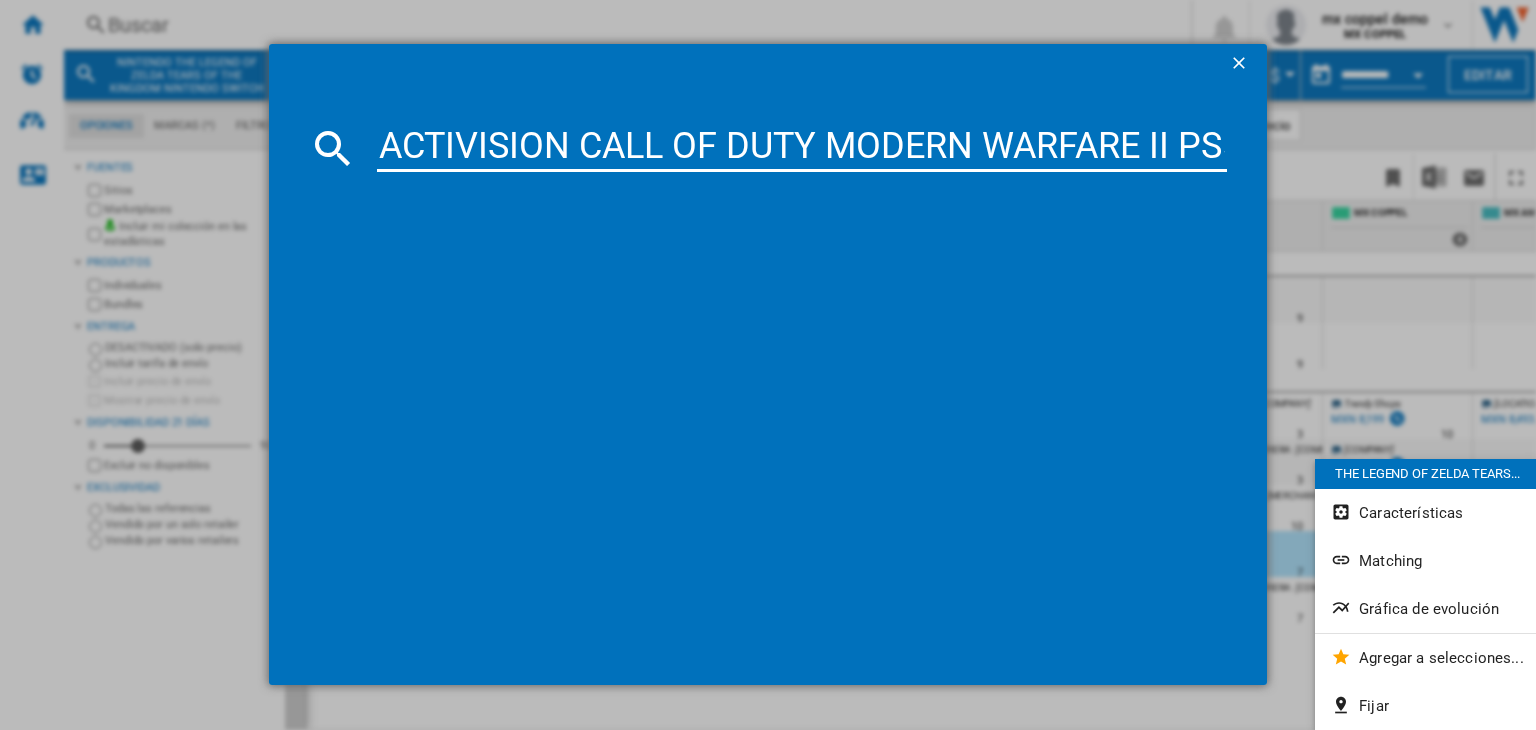 scroll, scrollTop: 0, scrollLeft: 20, axis: horizontal 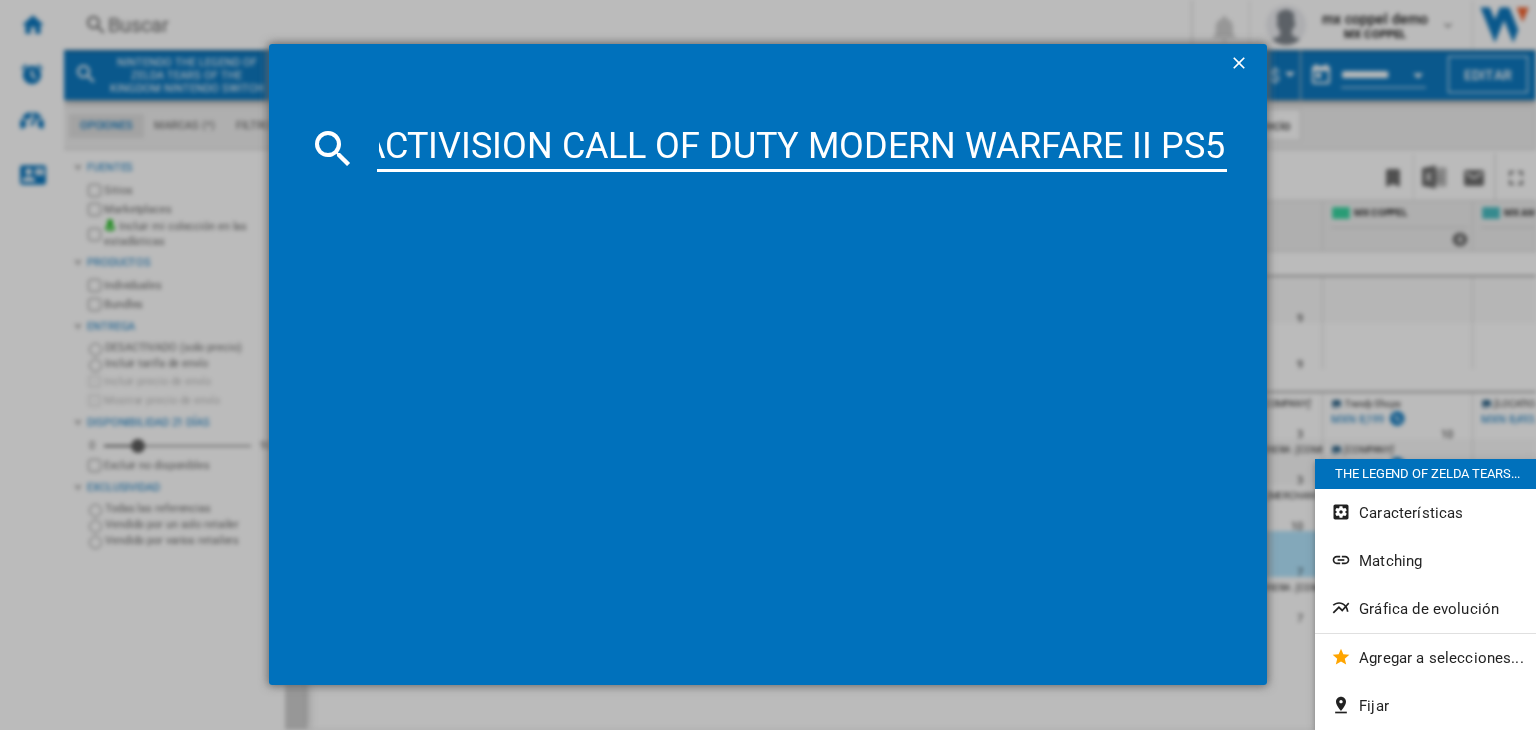 type on "ACTIVISION CALL OF DUTY MODERN WARFARE II PS5" 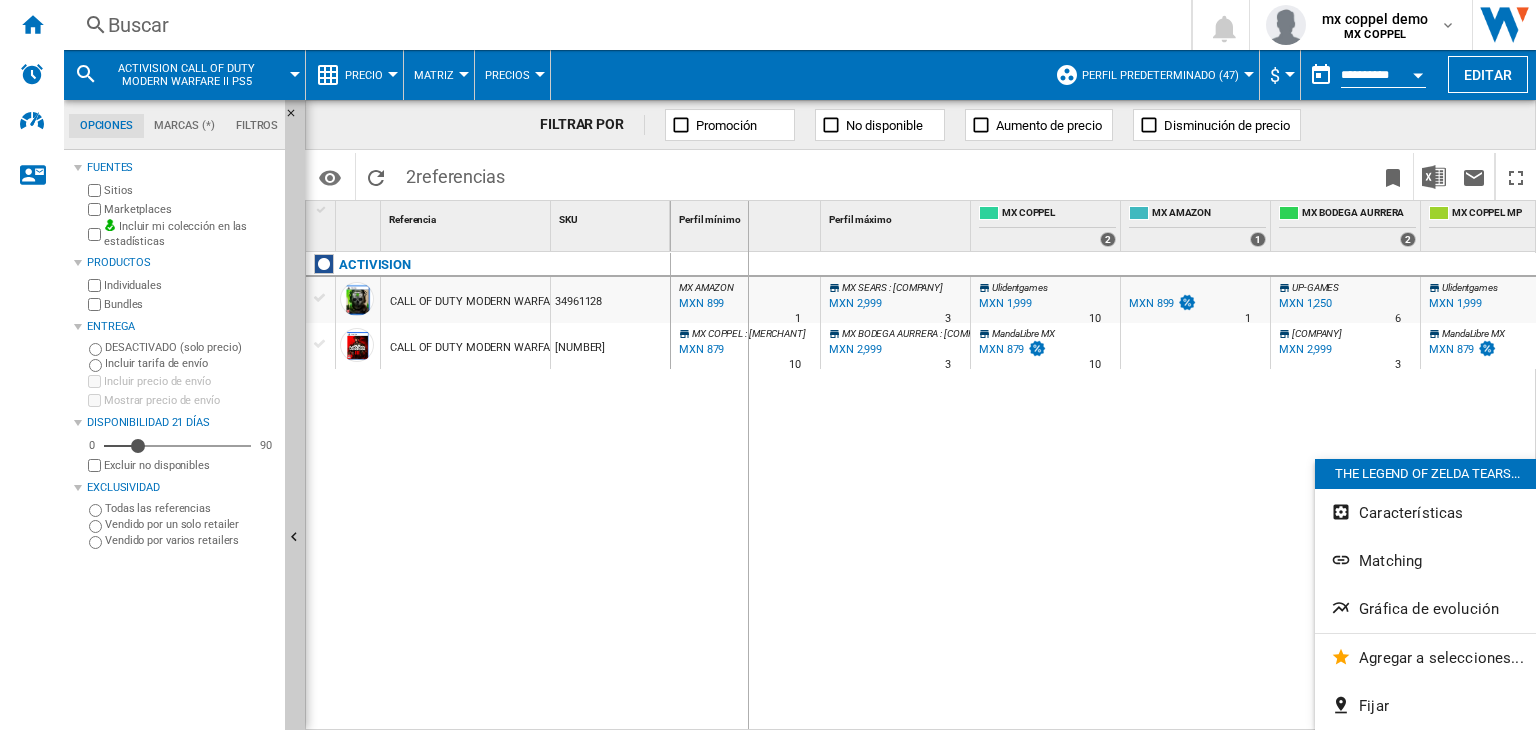 drag, startPoint x: 550, startPoint y: 213, endPoint x: 770, endPoint y: 211, distance: 220.0091 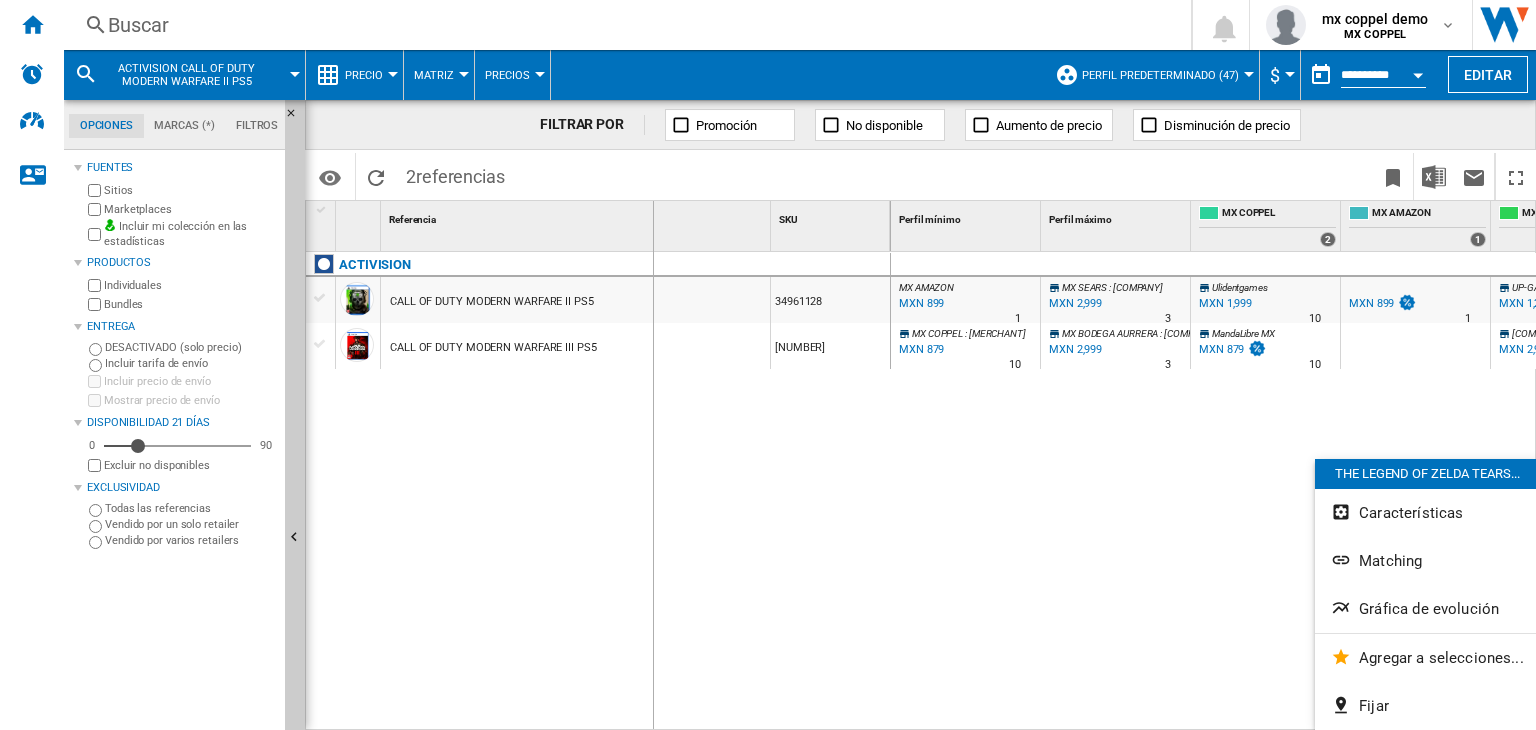 drag, startPoint x: 770, startPoint y: 211, endPoint x: 646, endPoint y: 213, distance: 124.01613 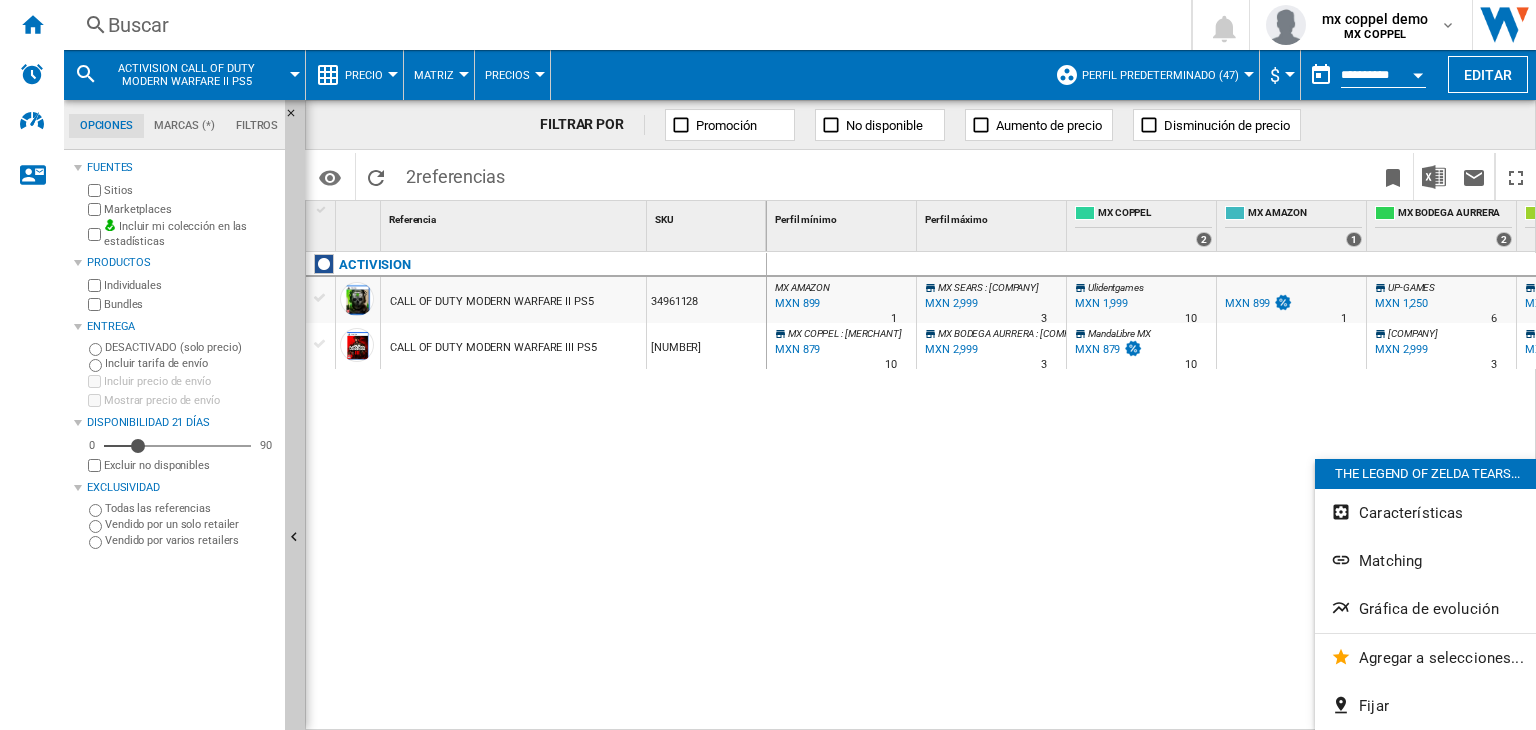 click on "CALL OF DUTY MODERN WARFARE II PS5" at bounding box center (492, 302) 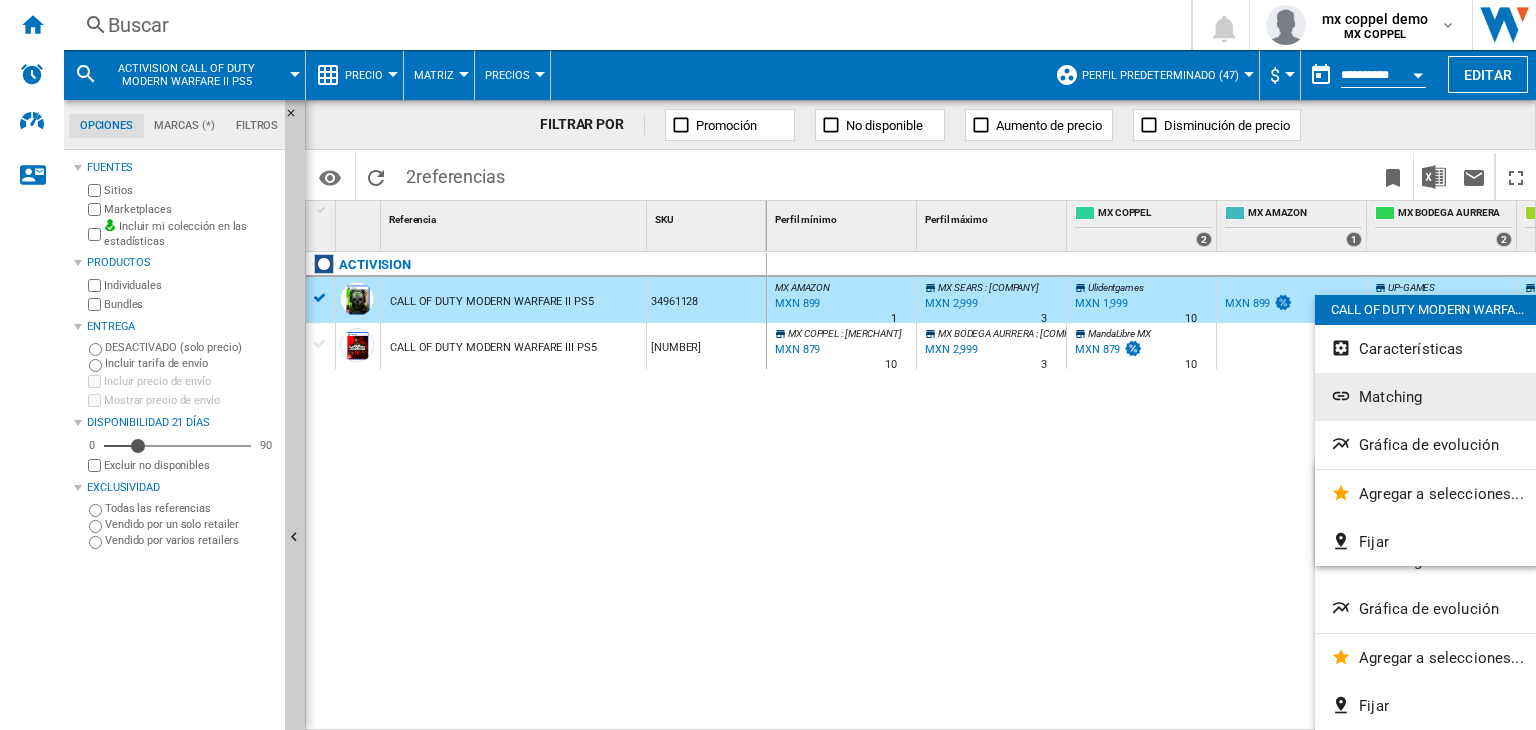 click on "Matching" at bounding box center [1427, 561] 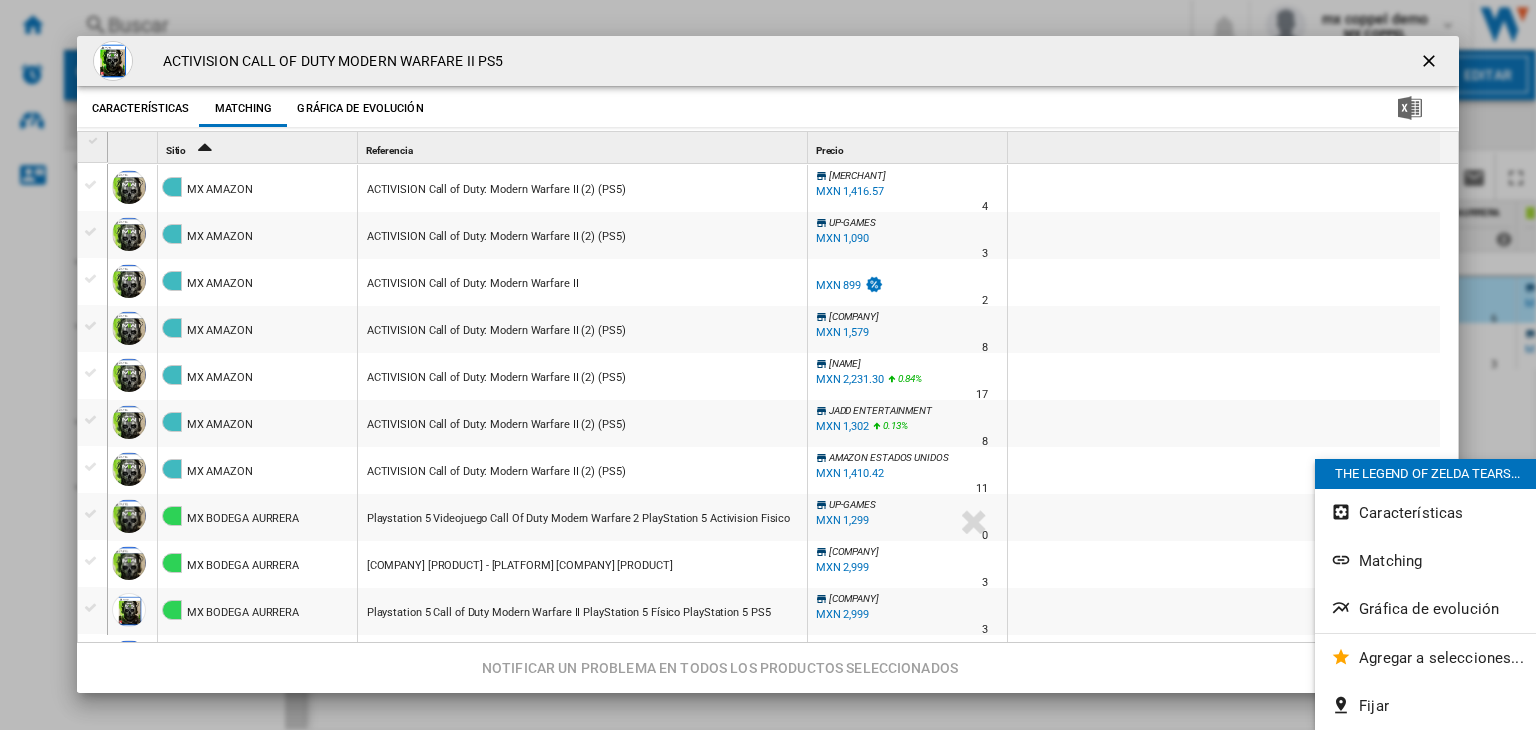 scroll, scrollTop: 1007, scrollLeft: 0, axis: vertical 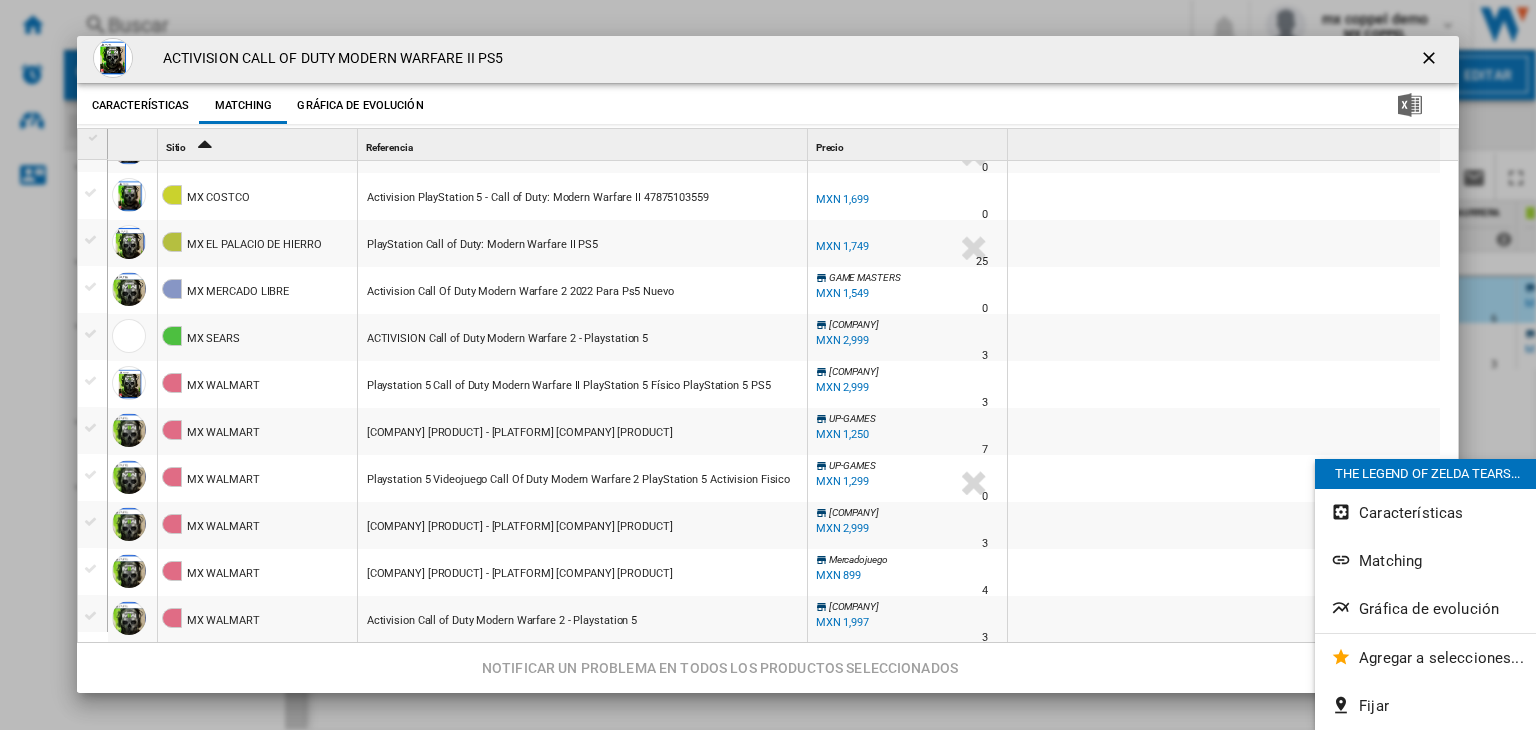click at bounding box center (1431, 60) 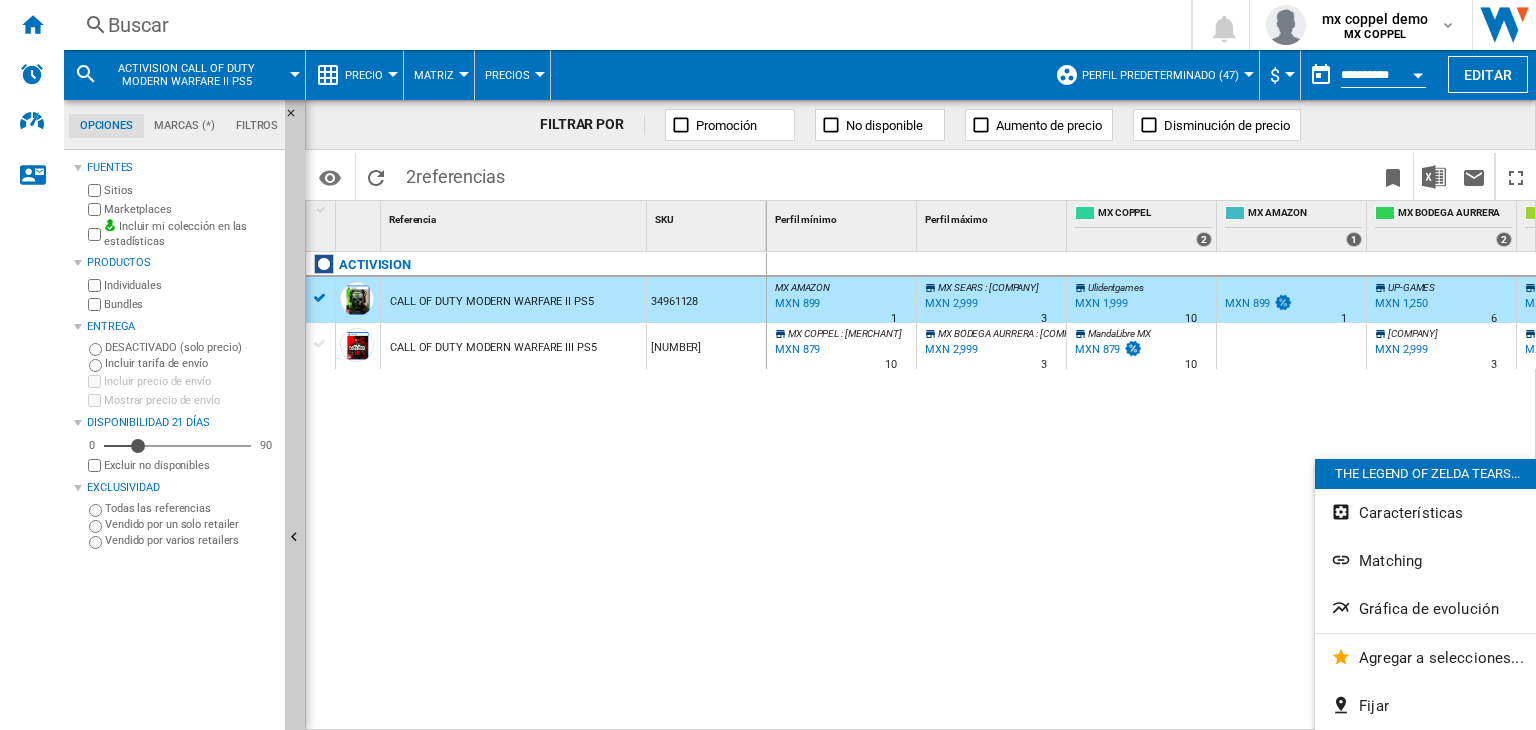 click on "Buscar" at bounding box center [623, 25] 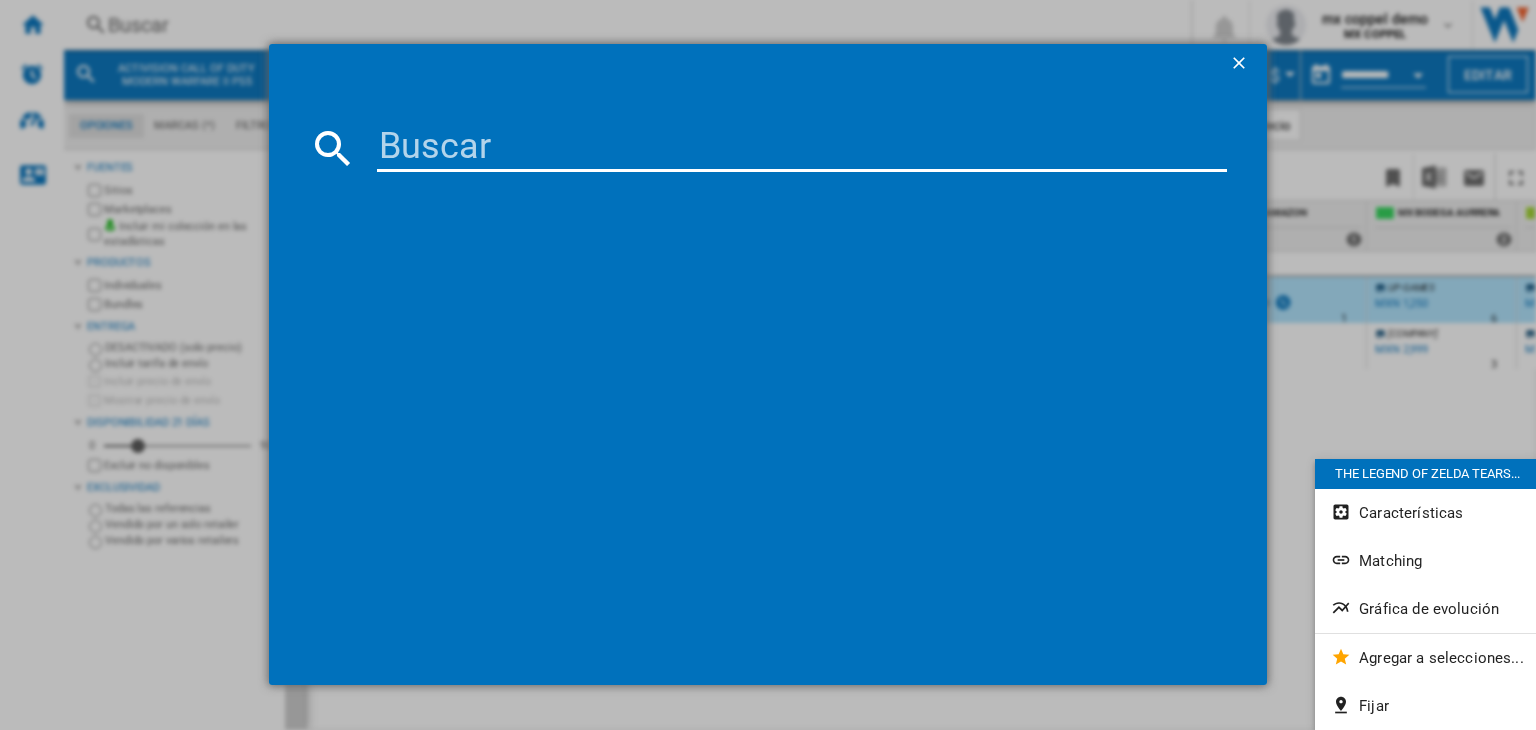 click at bounding box center (802, 148) 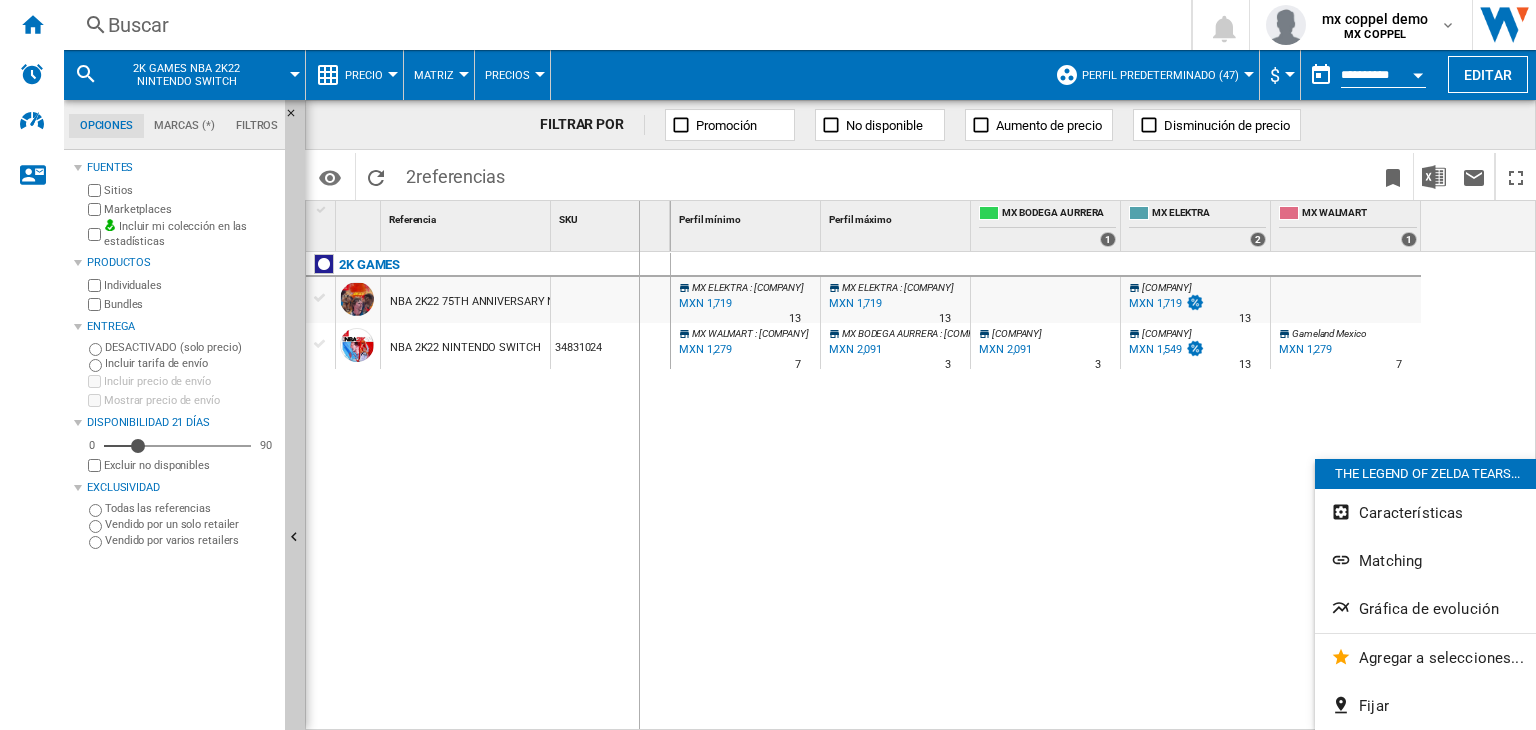 drag, startPoint x: 548, startPoint y: 213, endPoint x: 640, endPoint y: 217, distance: 92.086914 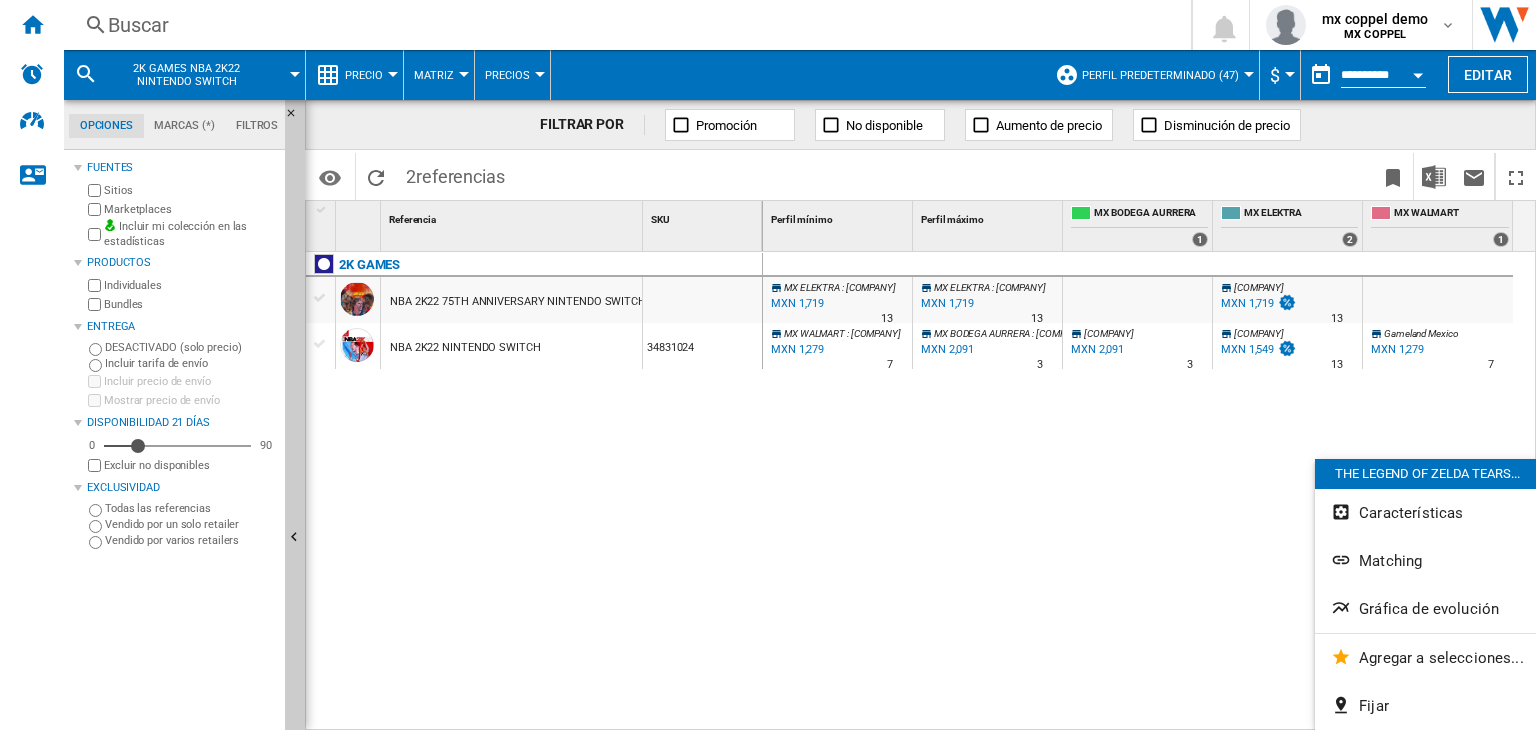 click on "NBA 2K22 NINTENDO SWITCH" at bounding box center (511, 346) 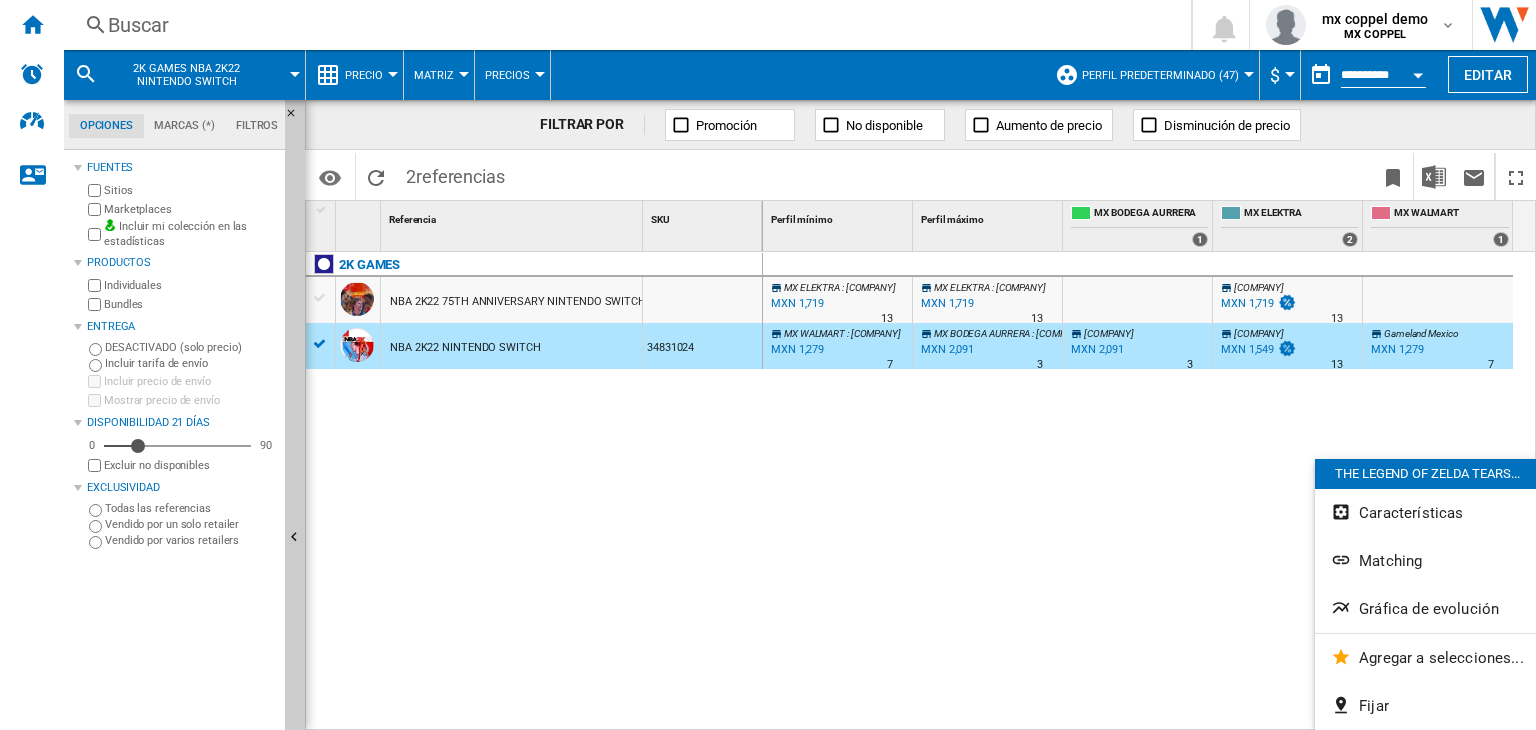 click on "Buscar" at bounding box center [623, 25] 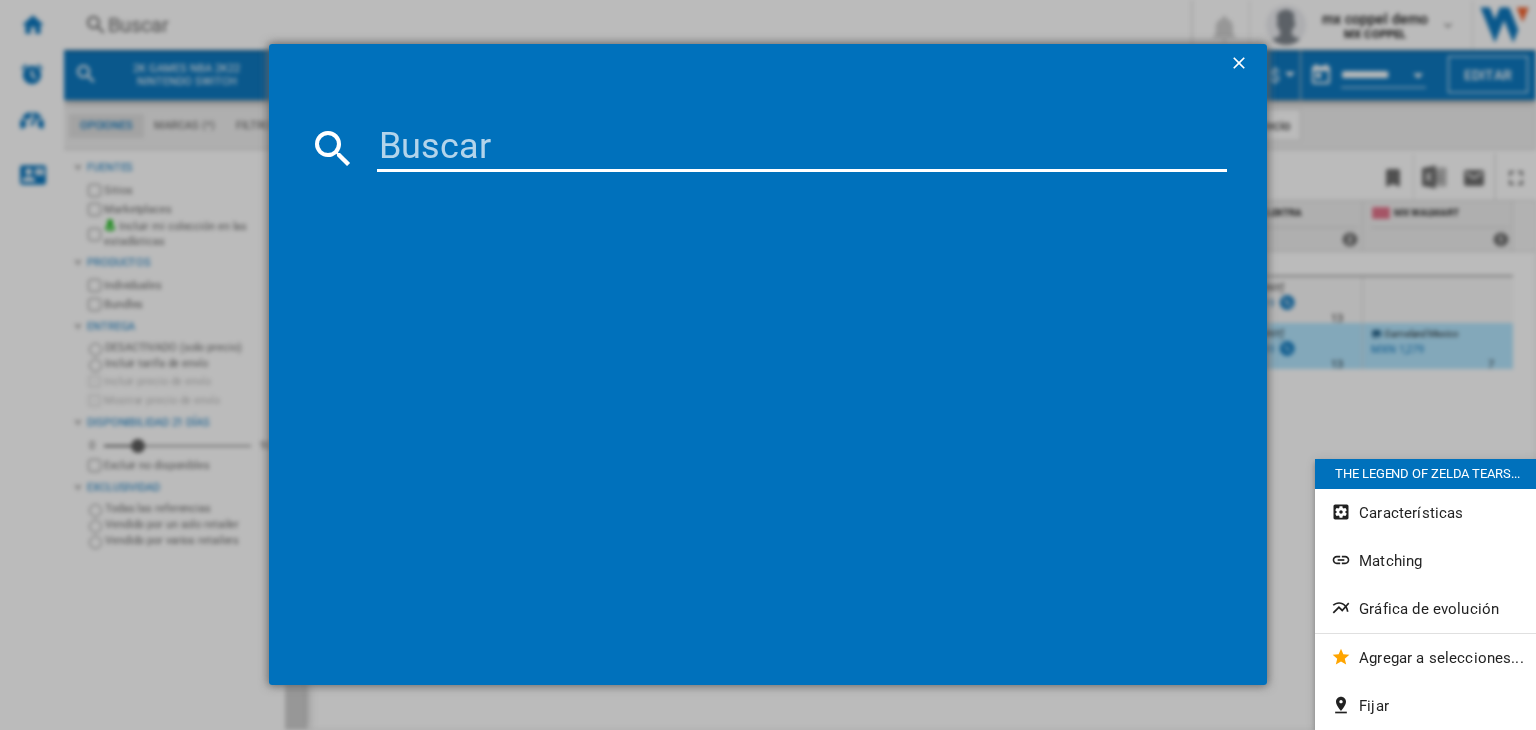 click at bounding box center [802, 148] 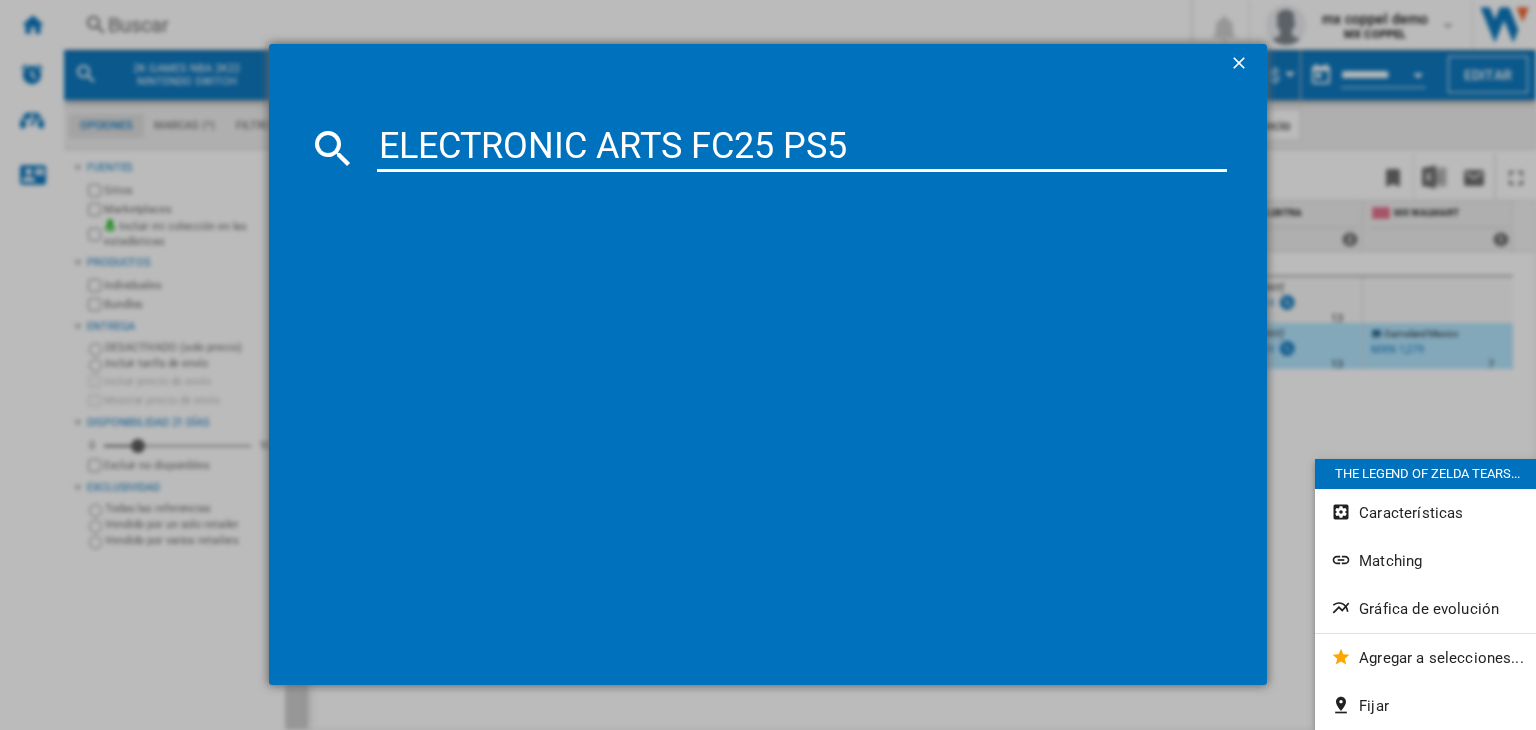 type on "ELECTRONIC ARTS FC25 PS5" 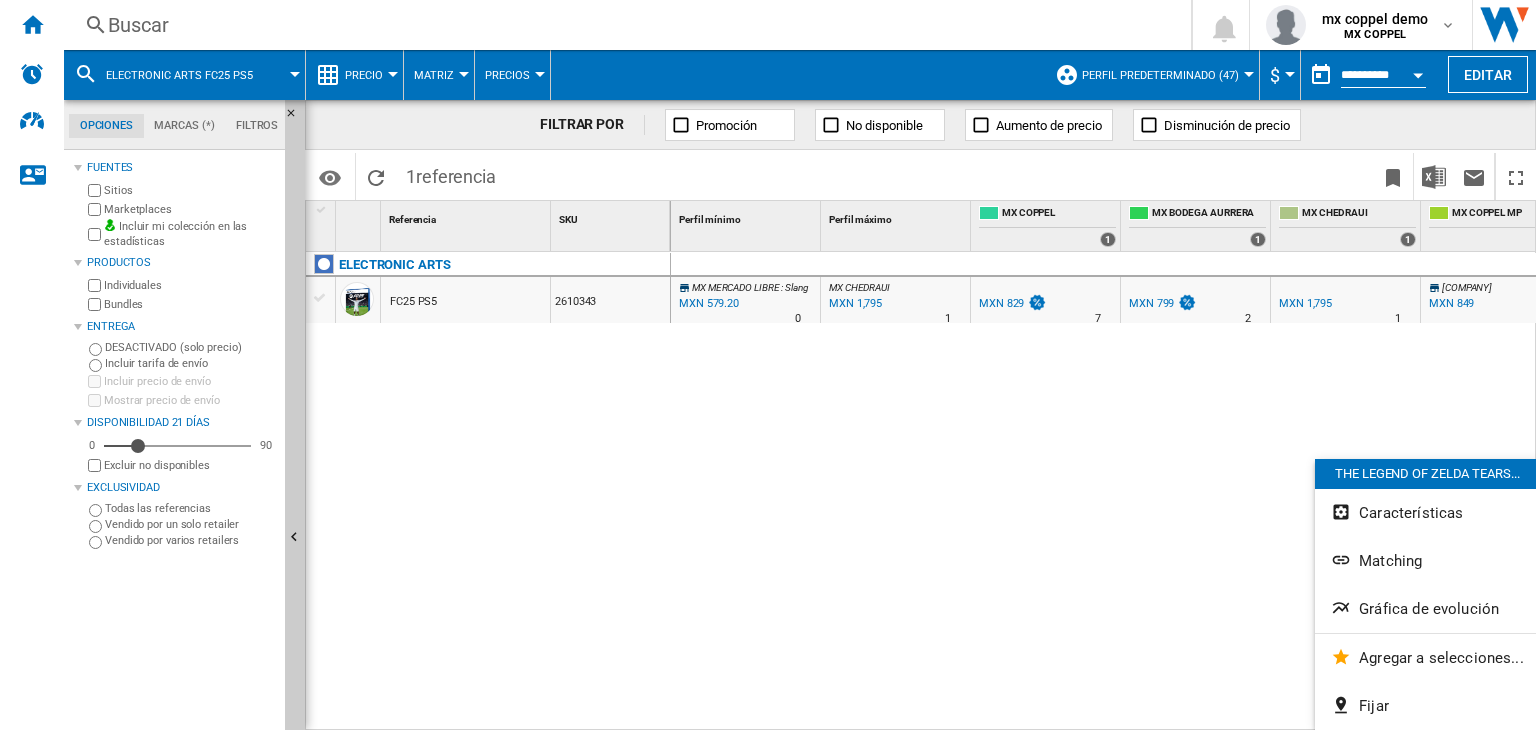 click on "FC25 PS5" at bounding box center [465, 300] 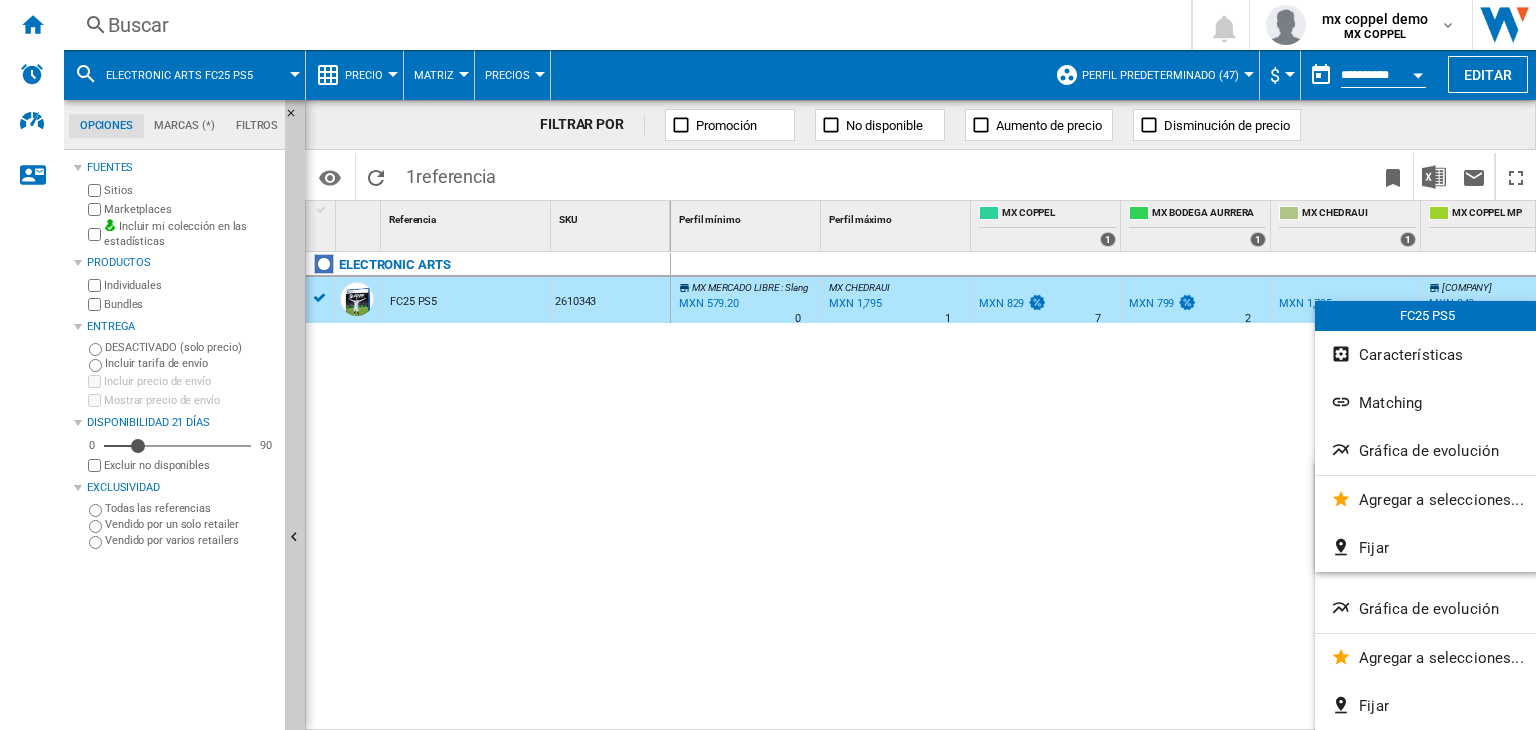 drag, startPoint x: 1416, startPoint y: 301, endPoint x: 1453, endPoint y: 405, distance: 110.38569 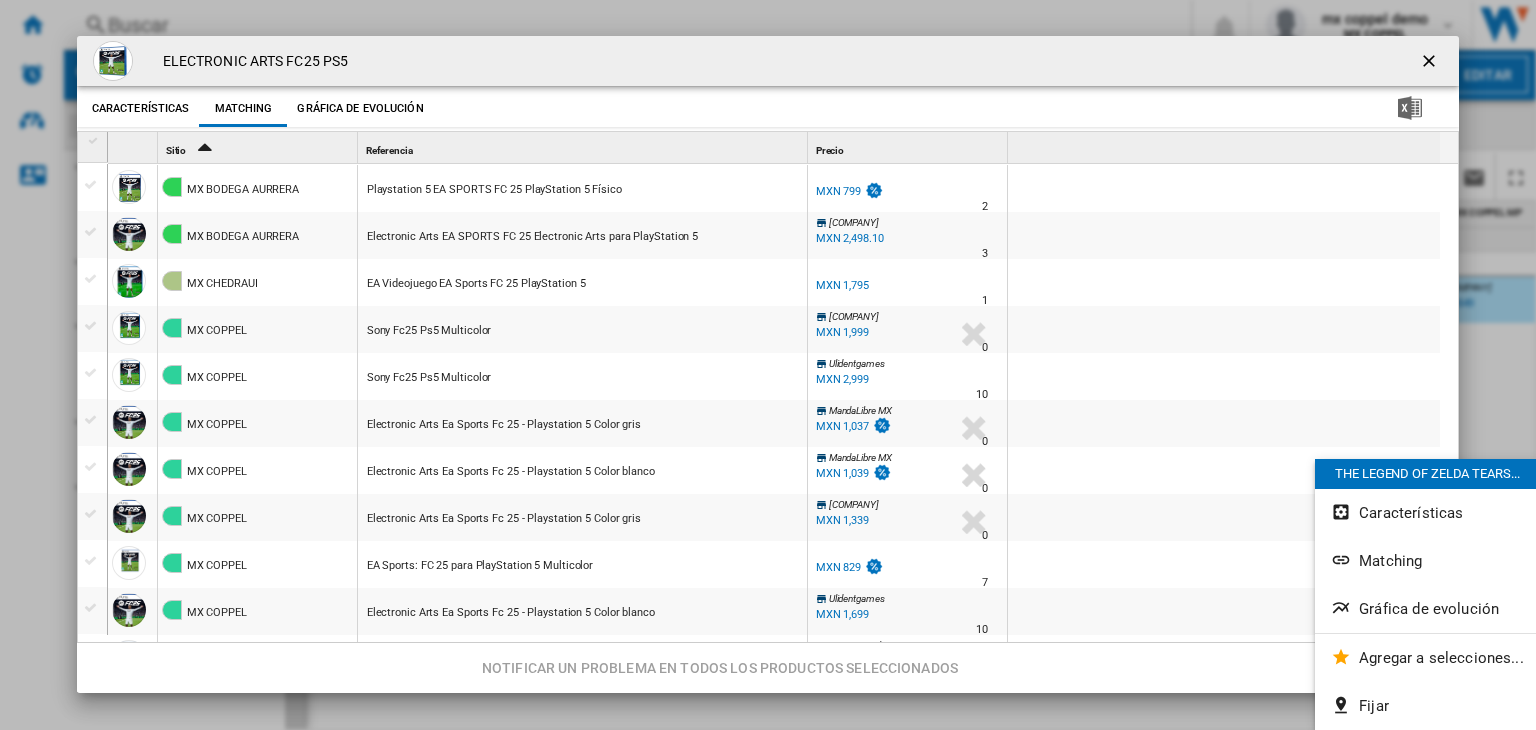 scroll, scrollTop: 1587, scrollLeft: 0, axis: vertical 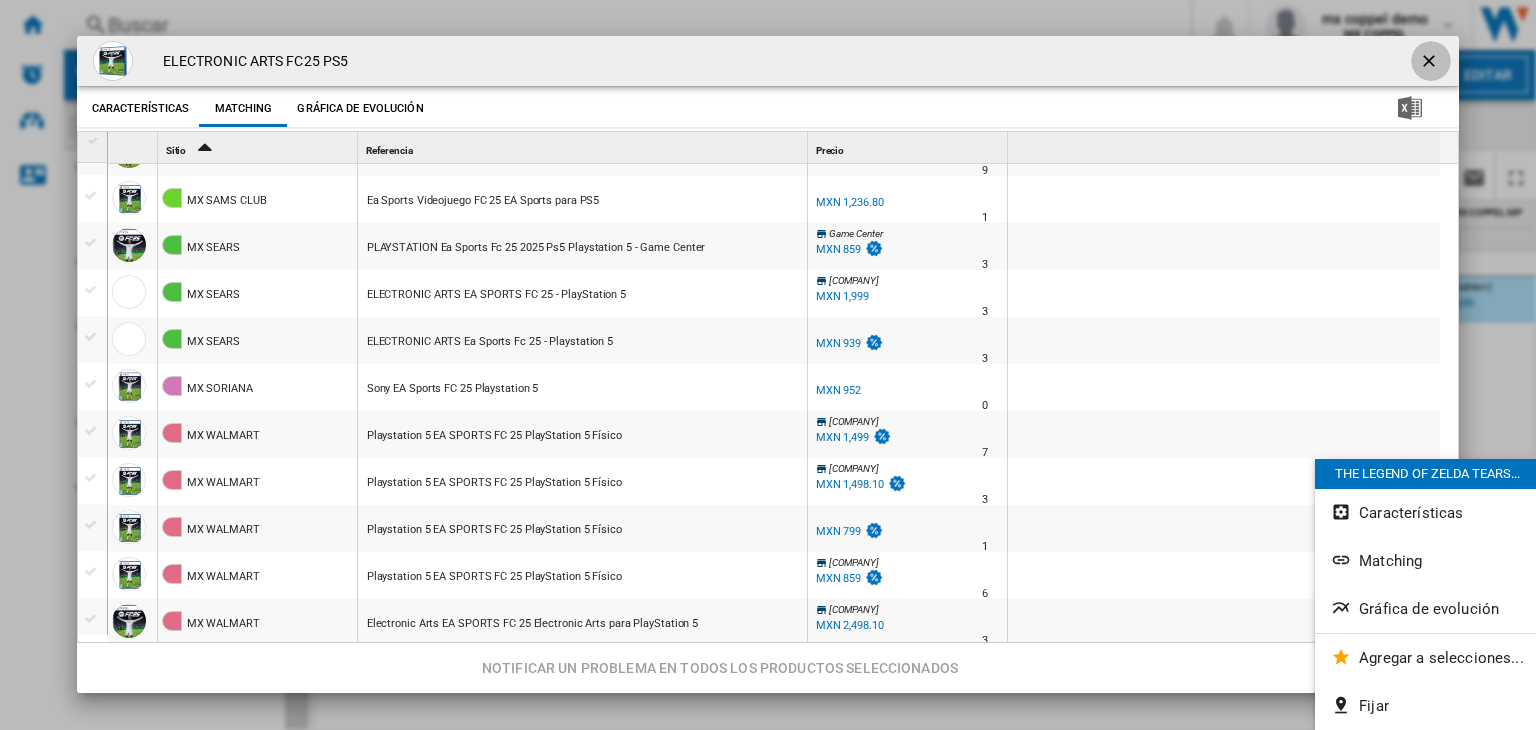 click at bounding box center (1431, 63) 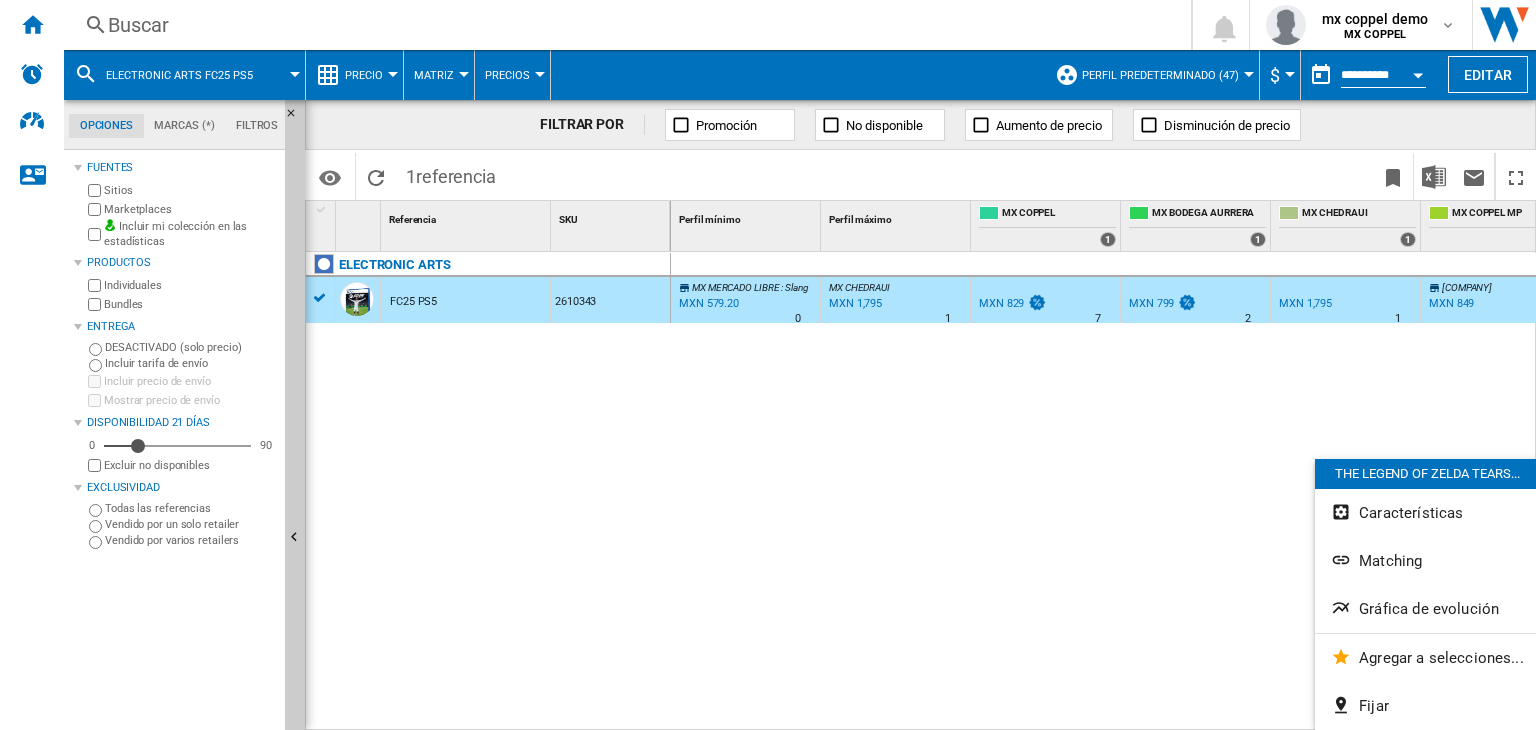 click on "Buscar" at bounding box center (623, 25) 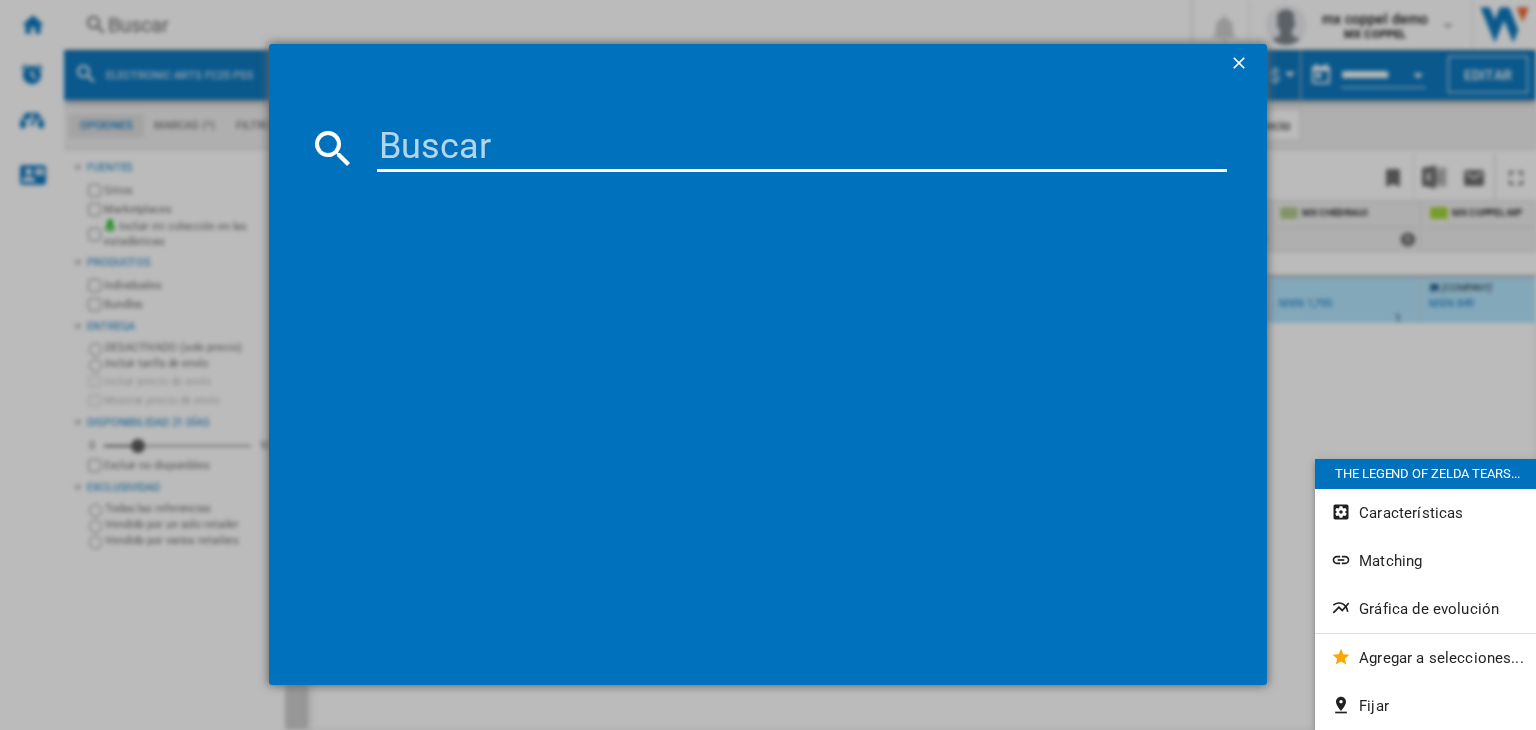 click at bounding box center (802, 148) 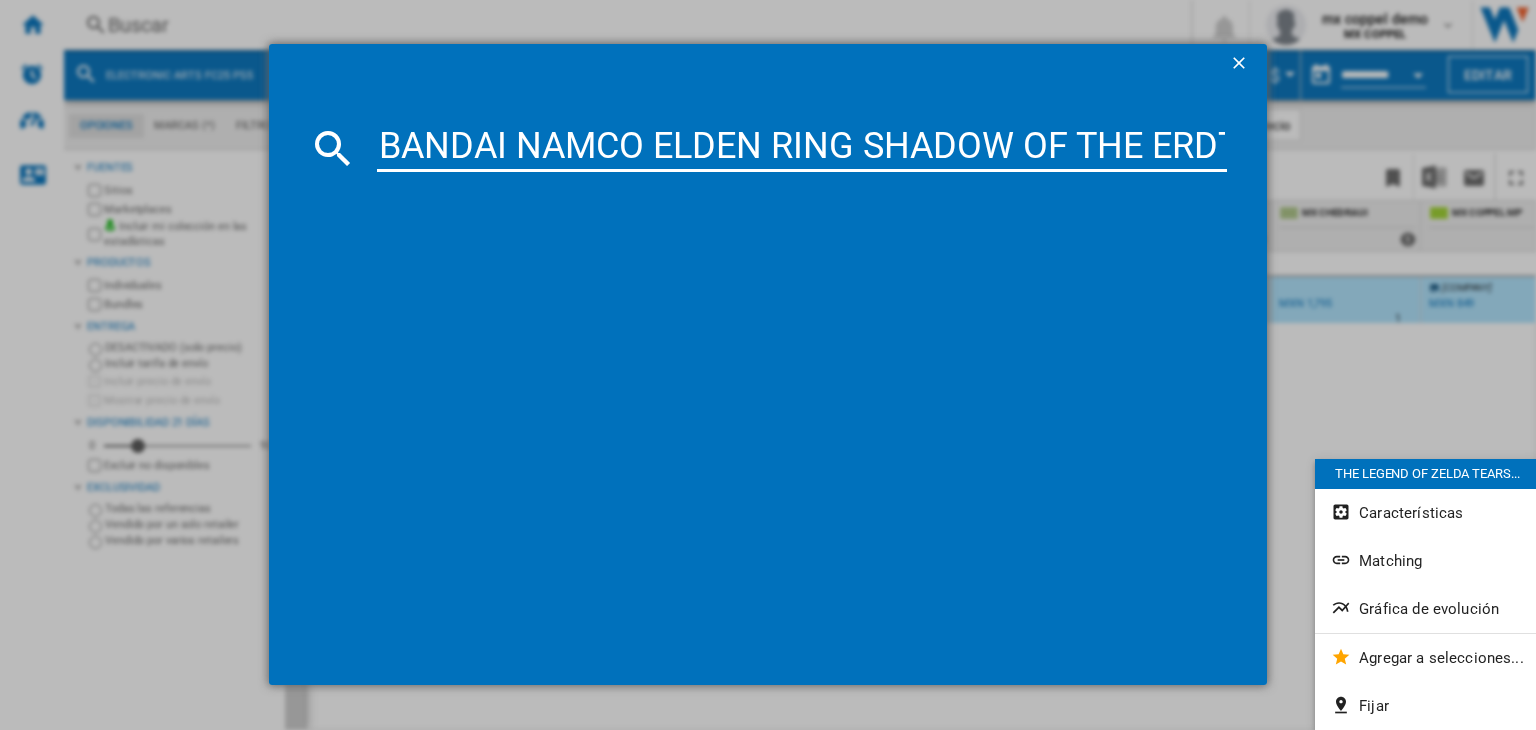 scroll, scrollTop: 0, scrollLeft: 295, axis: horizontal 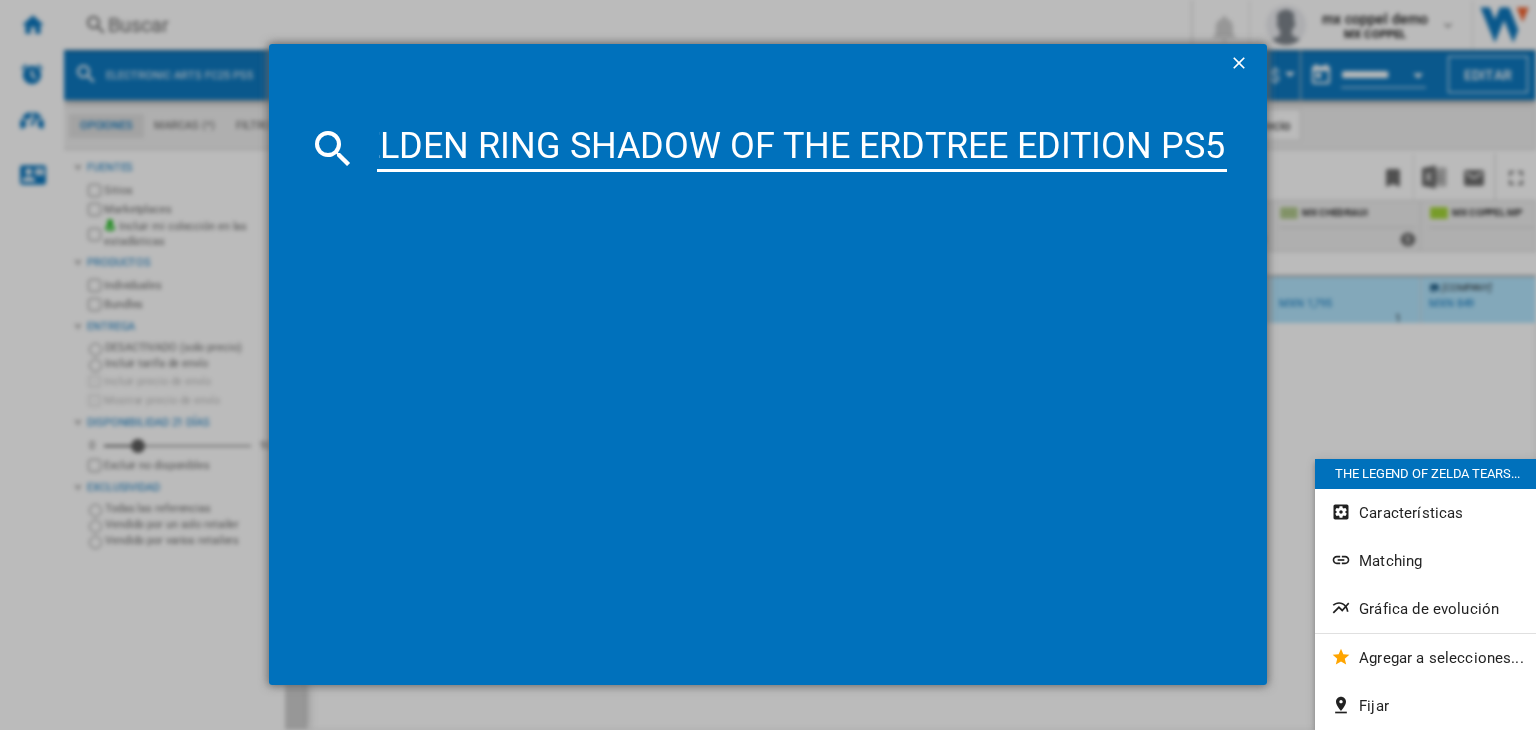 type on "BANDAI NAMCO ELDEN RING SHADOW OF THE ERDTREE EDITION PS5" 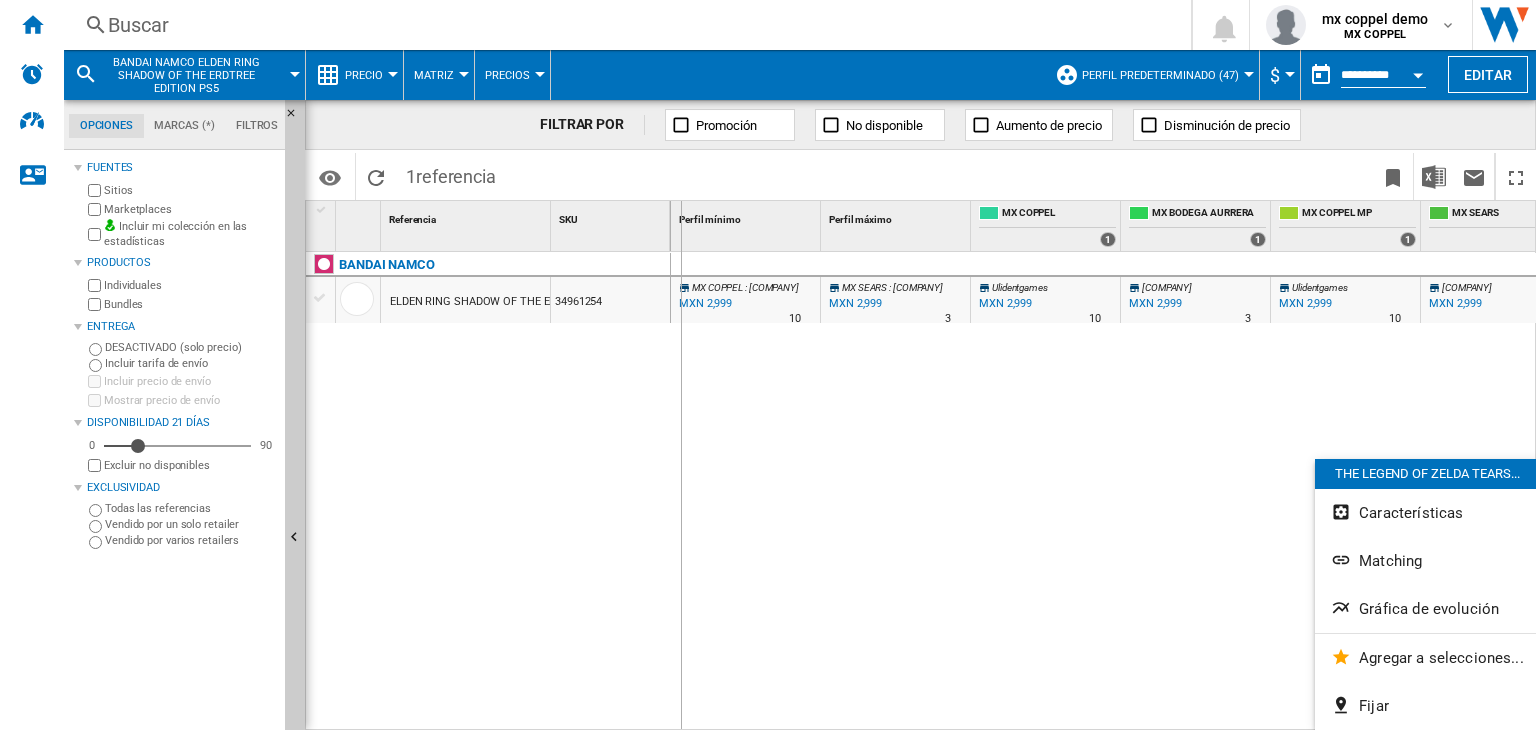 drag, startPoint x: 550, startPoint y: 229, endPoint x: 681, endPoint y: 229, distance: 131 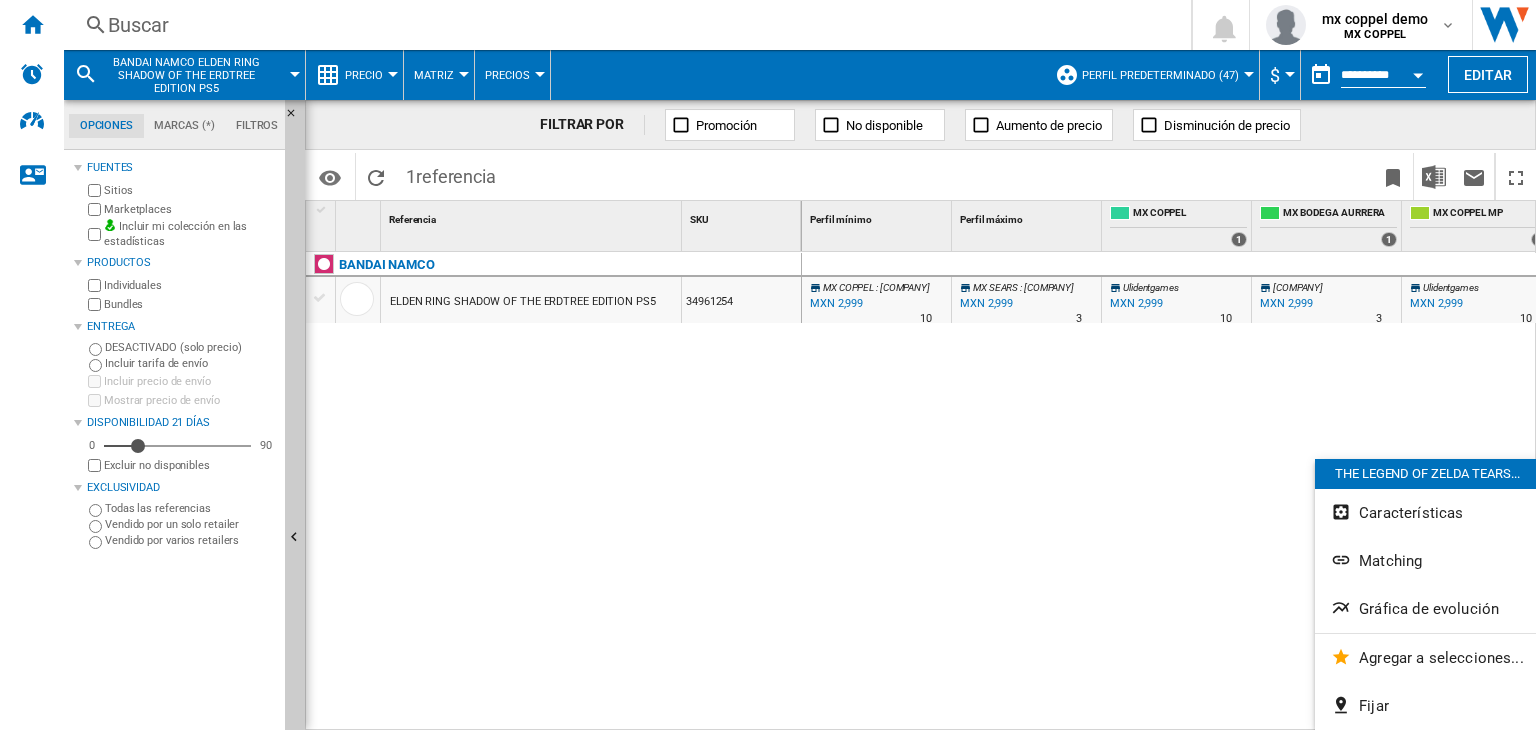 click on "ELDEN RING SHADOW OF THE ERDTREE EDITION PS5" at bounding box center (523, 302) 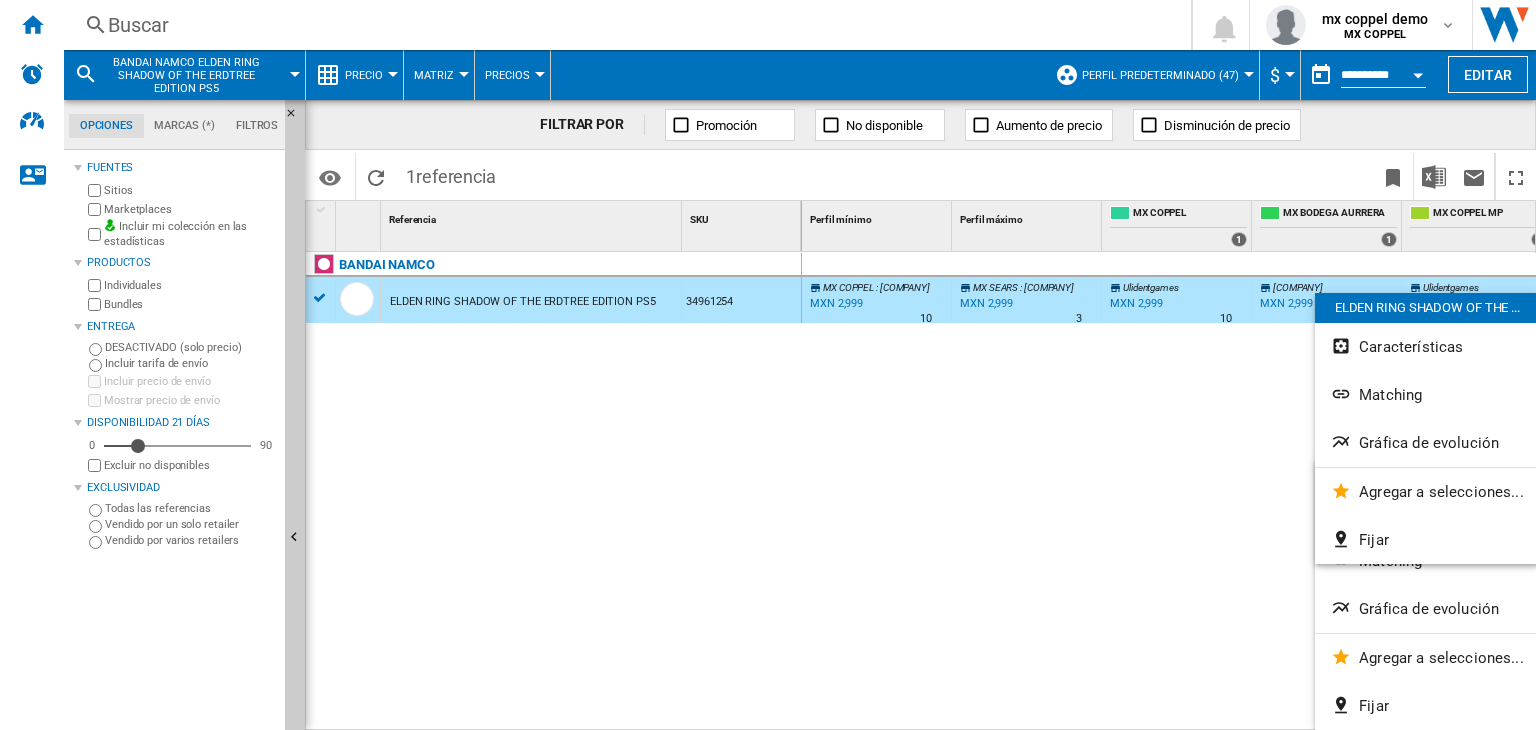 click on "Matching" at bounding box center (1390, 561) 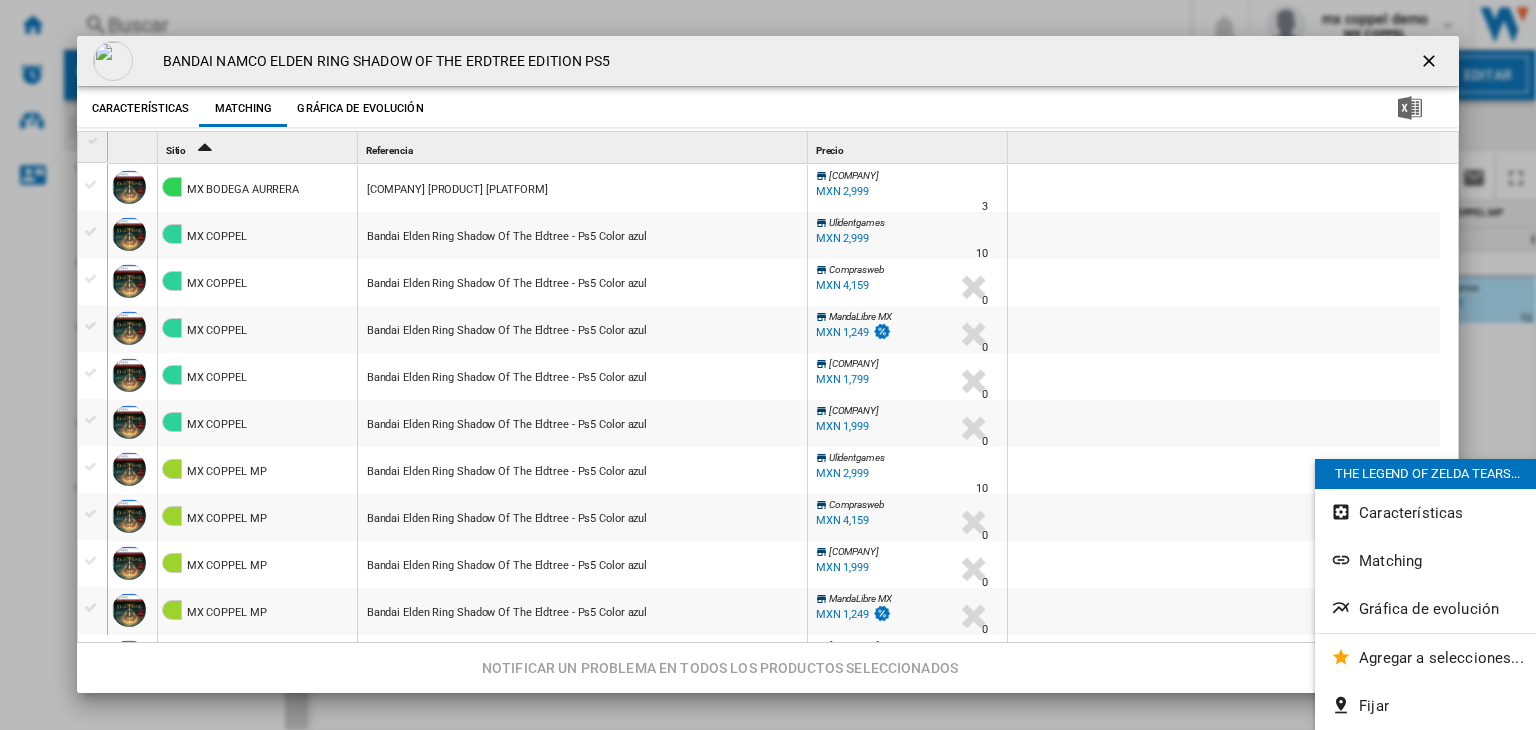 scroll, scrollTop: 177, scrollLeft: 0, axis: vertical 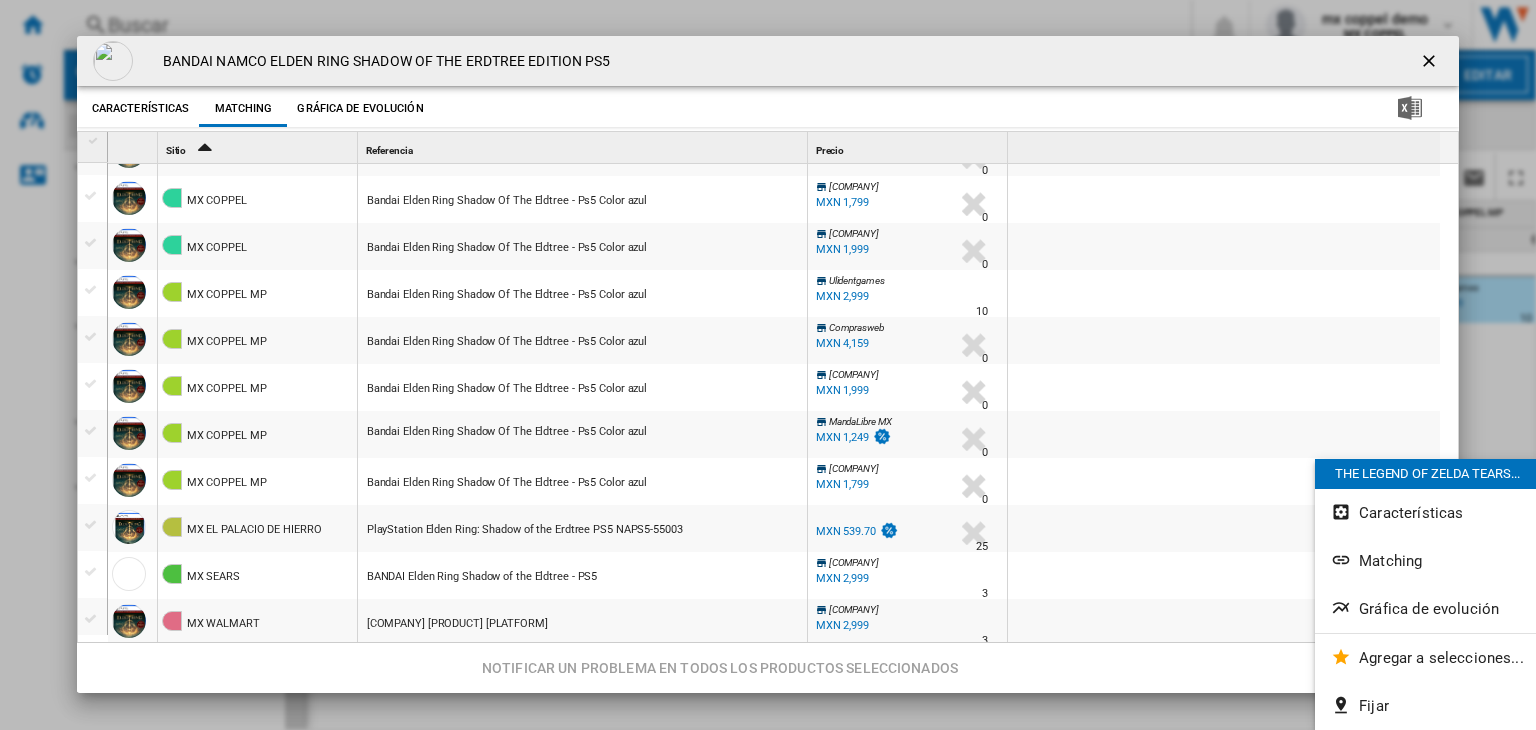 click at bounding box center (1431, 63) 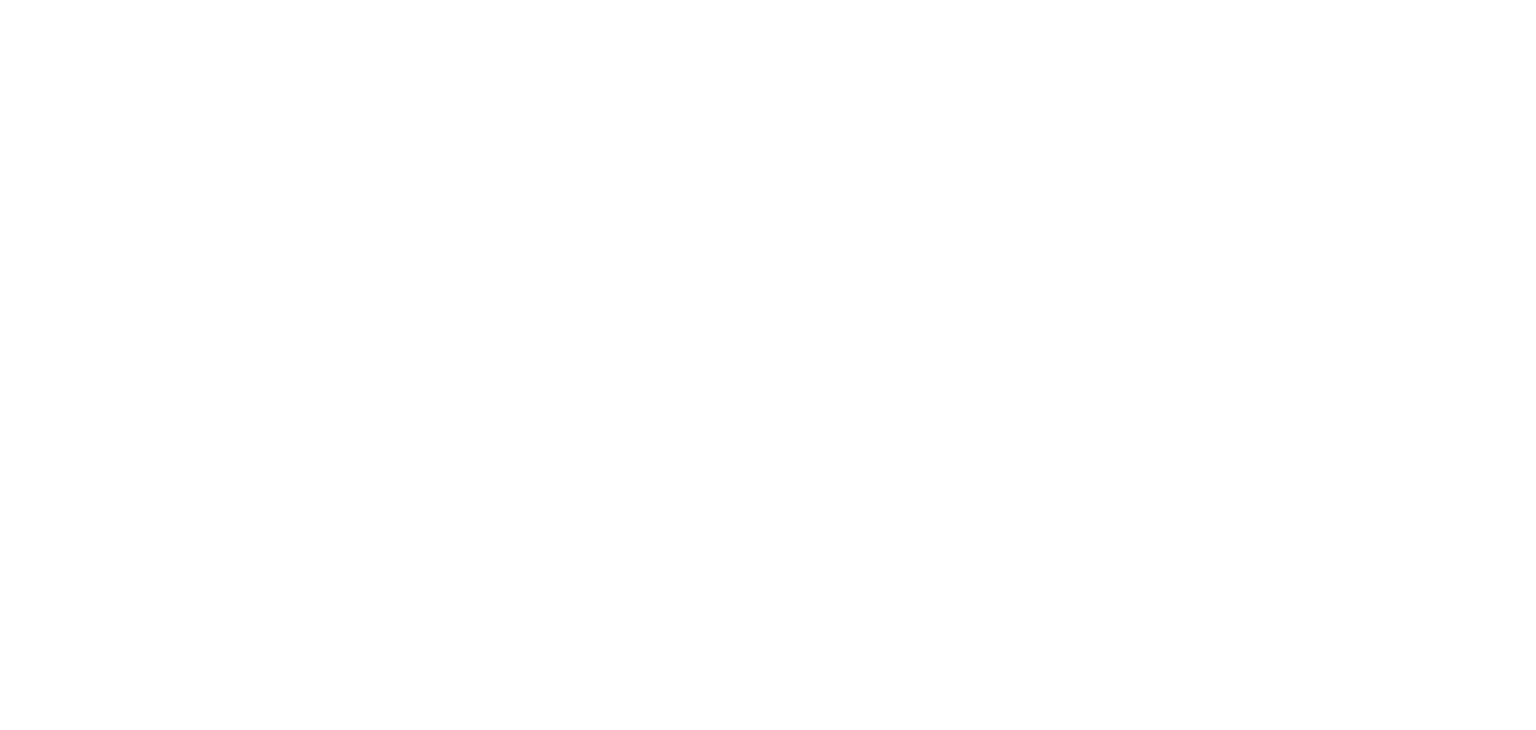 scroll, scrollTop: 0, scrollLeft: 0, axis: both 